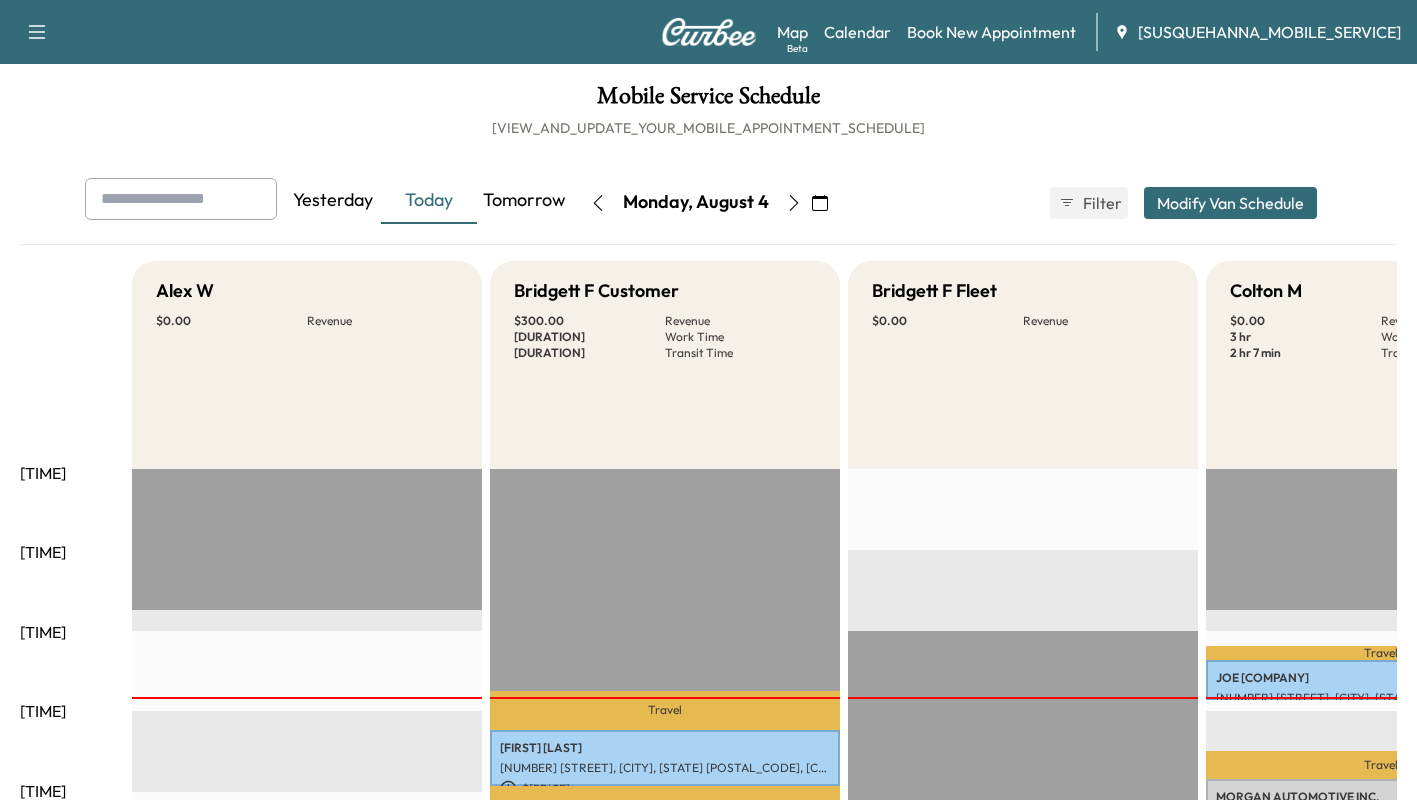scroll, scrollTop: 72, scrollLeft: 0, axis: vertical 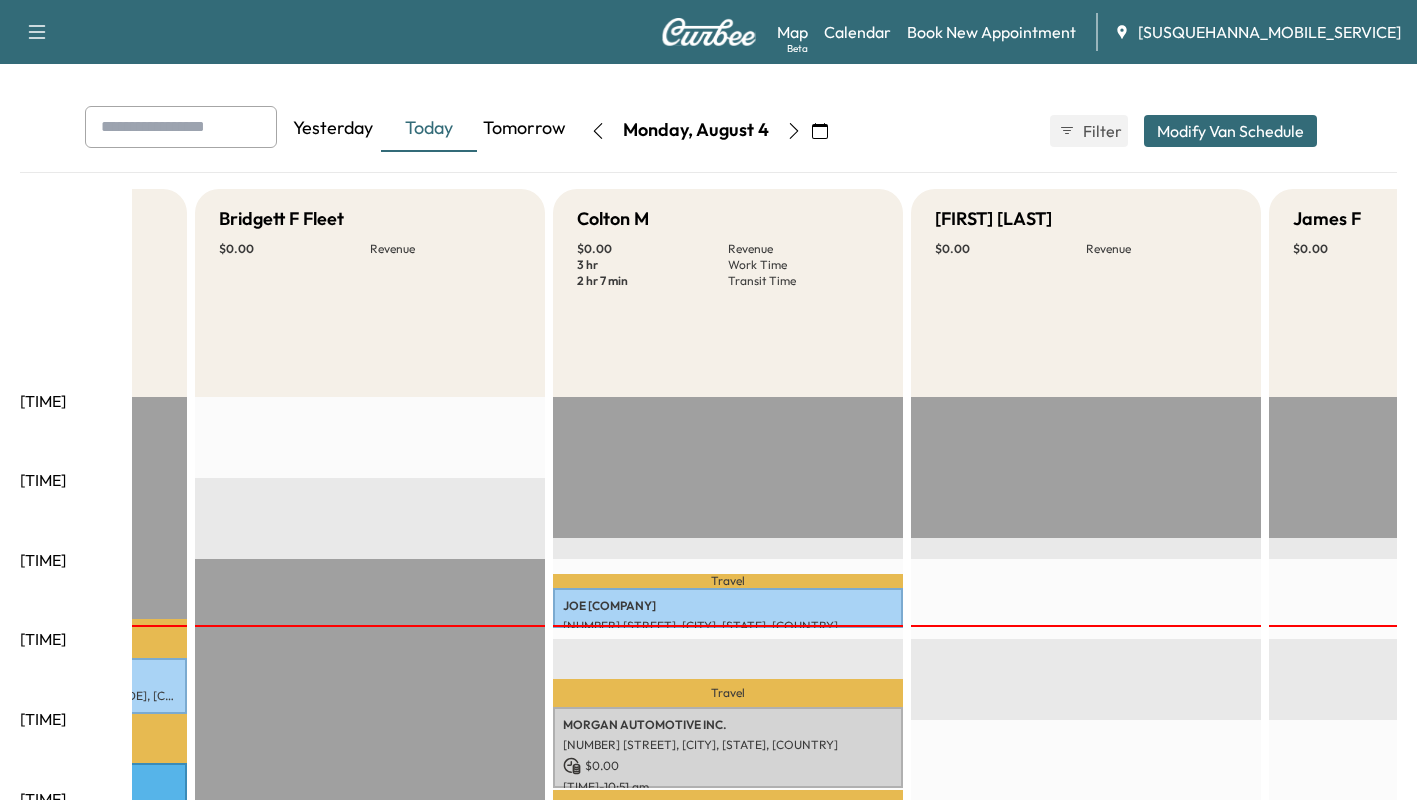click 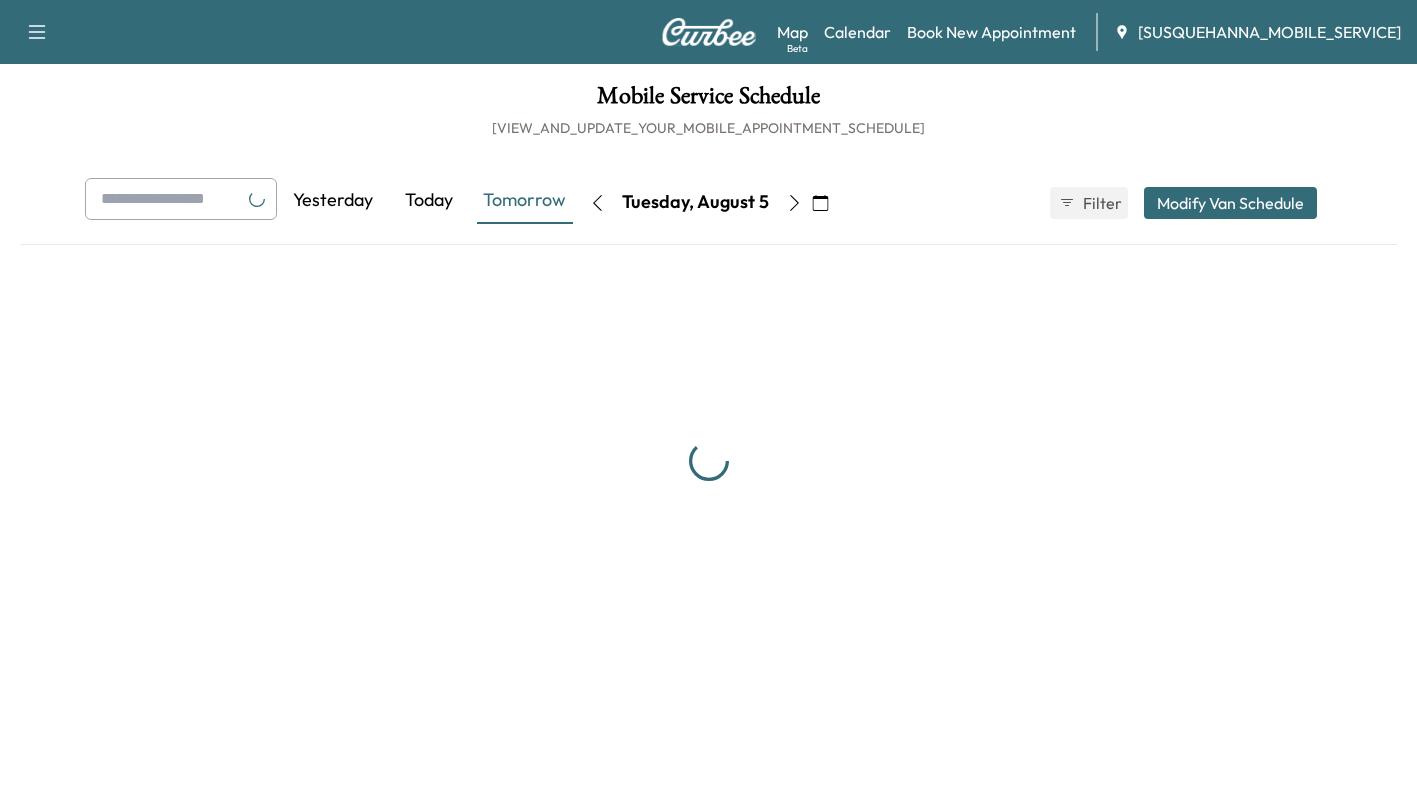 scroll, scrollTop: 0, scrollLeft: 0, axis: both 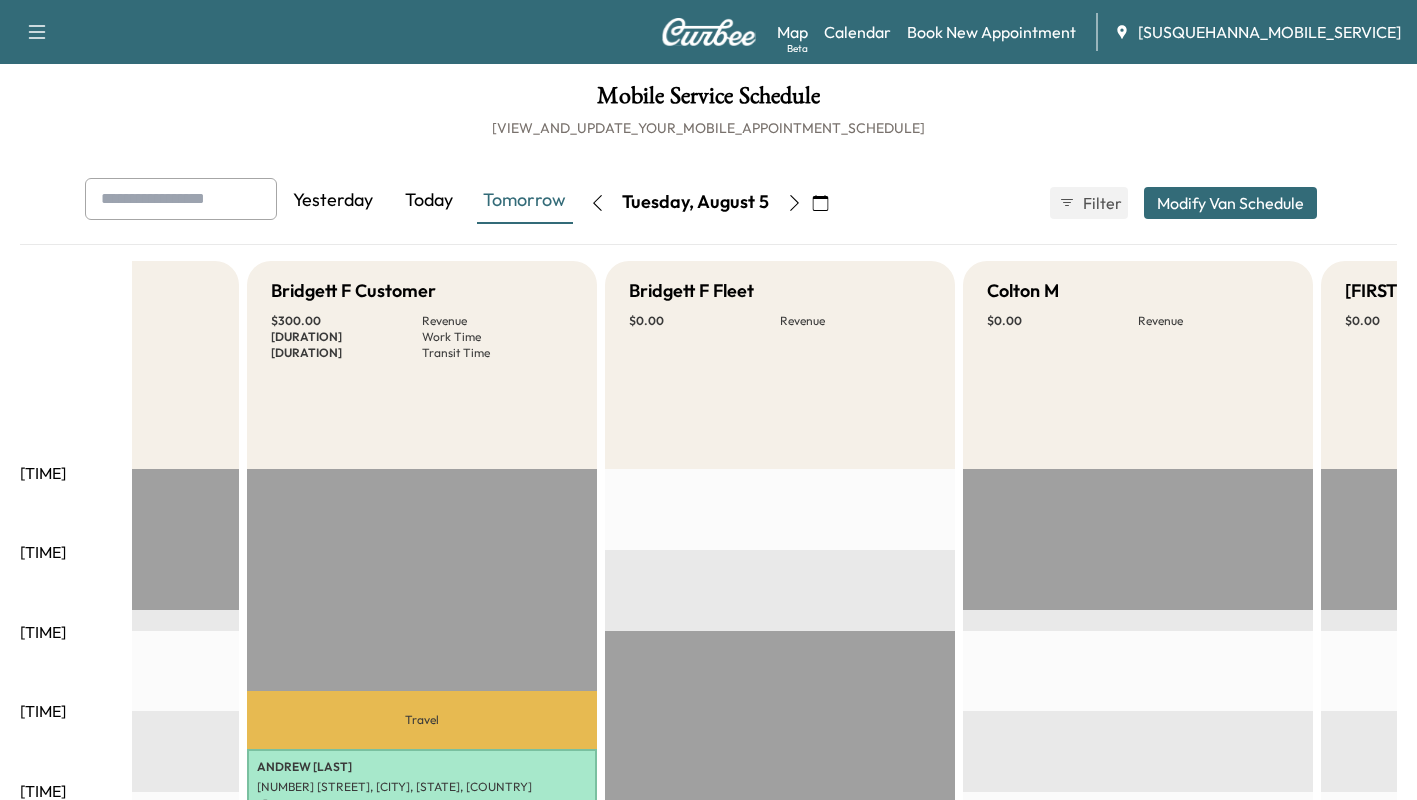 click at bounding box center (597, 203) 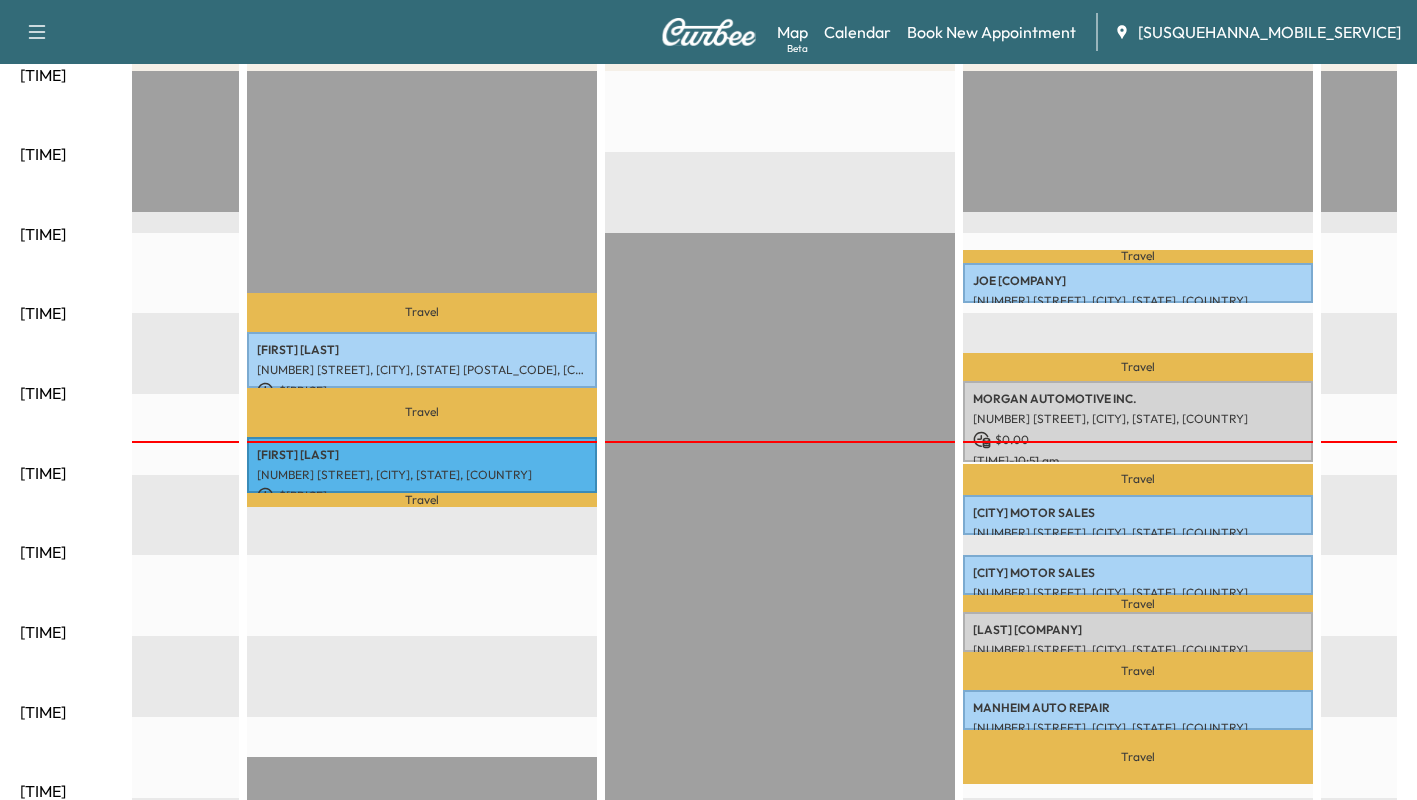 click on "[TIME]" at bounding box center (780, 717) 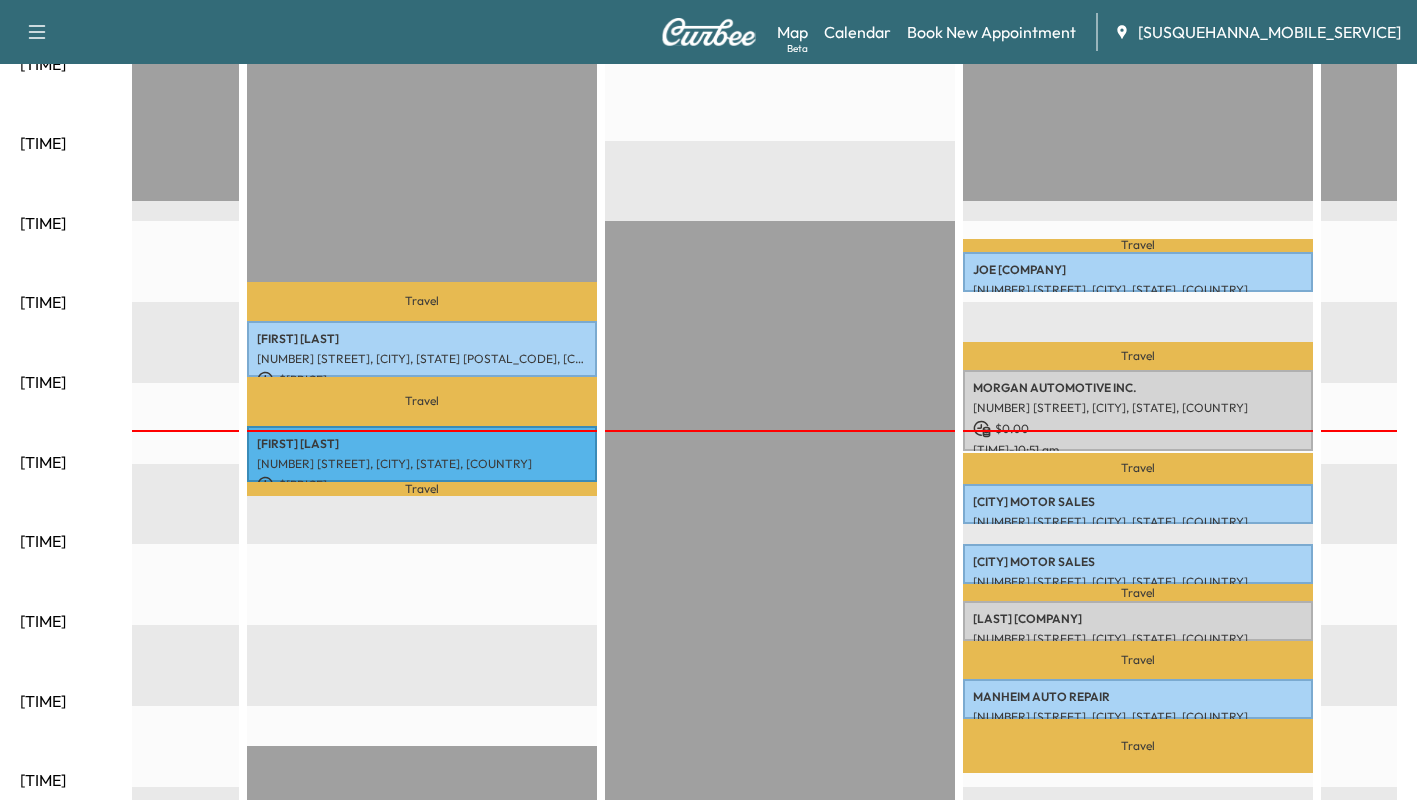 scroll, scrollTop: 410, scrollLeft: 0, axis: vertical 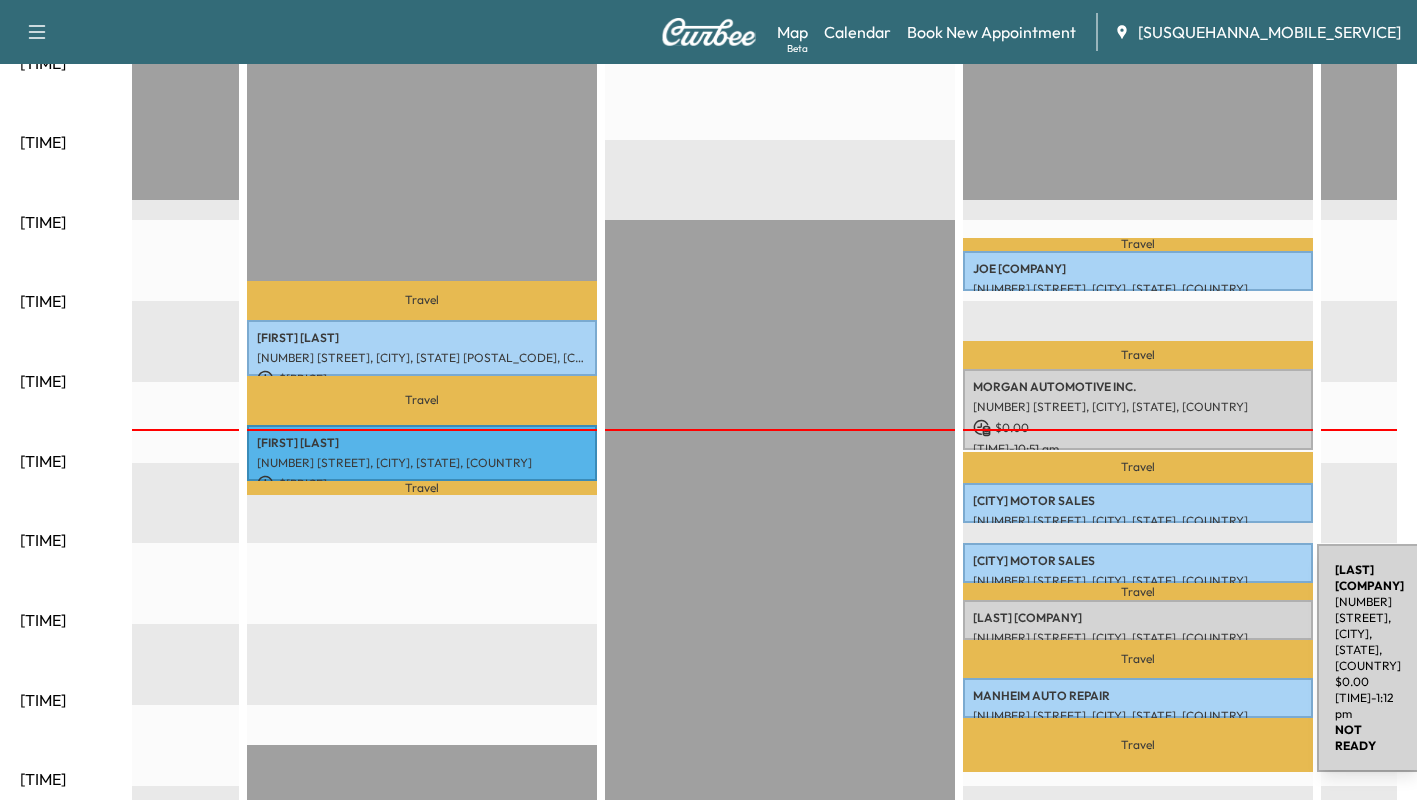 click on "[COMPANY]" at bounding box center (1138, 618) 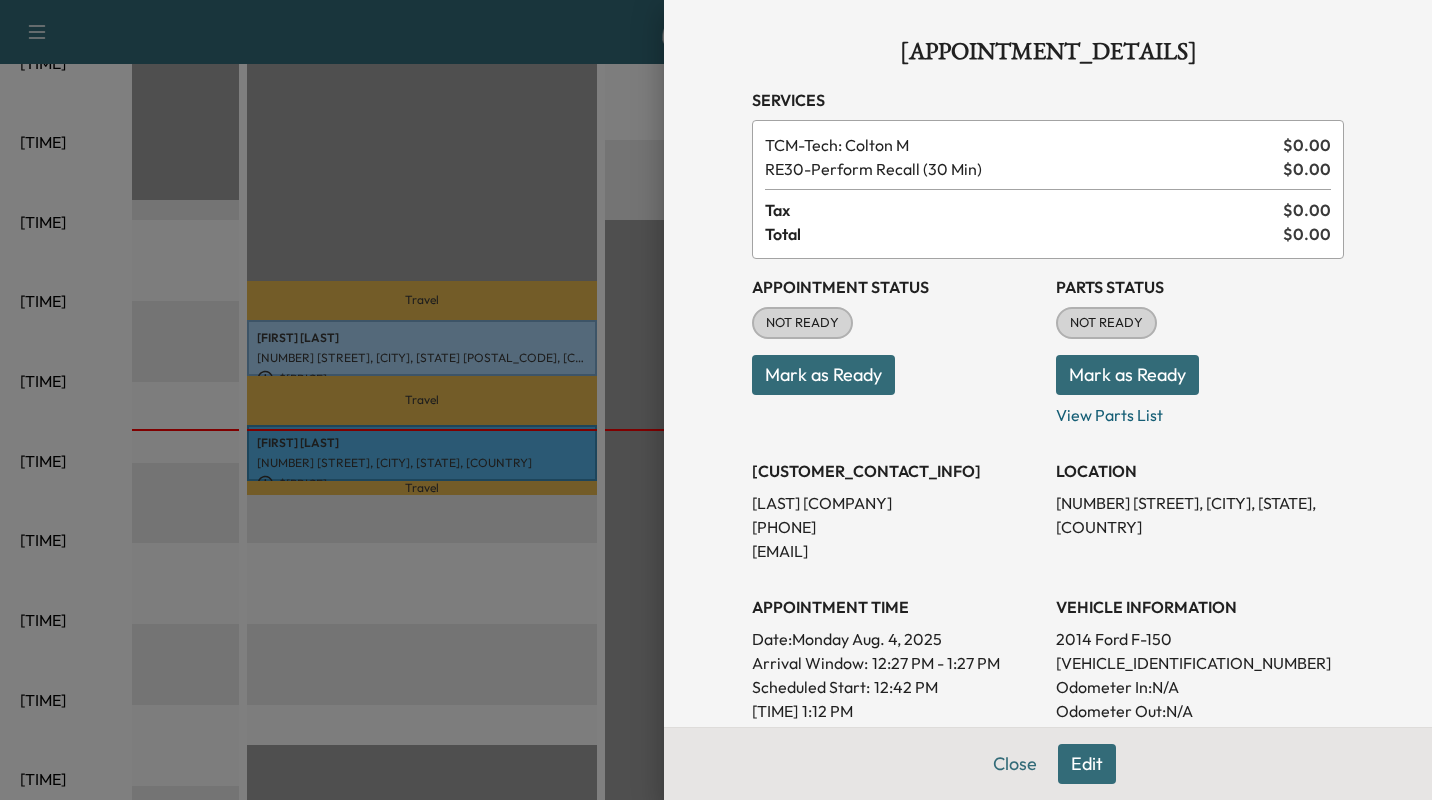 click on "Mark as Ready" at bounding box center (1127, 375) 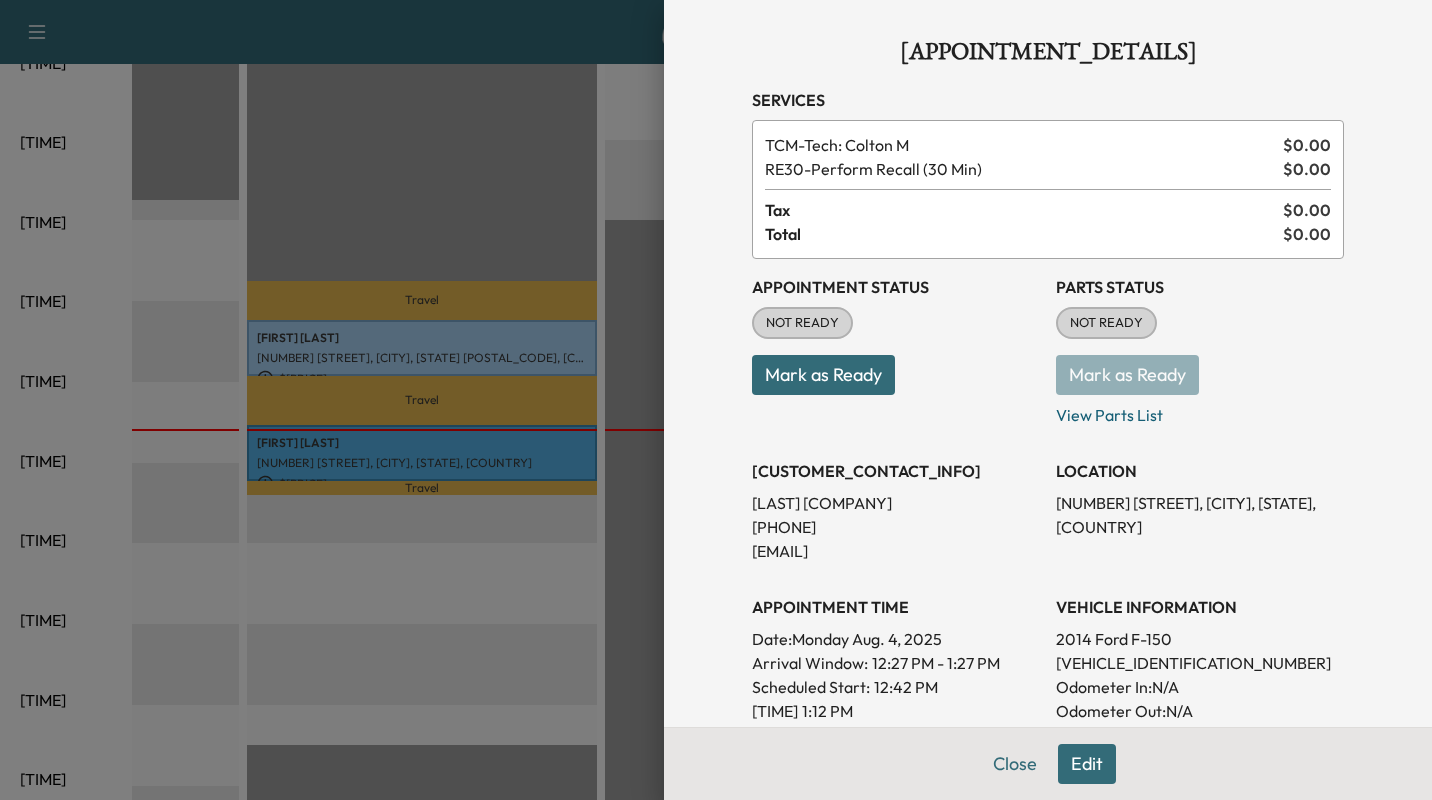 click on "Mark as Ready" at bounding box center [823, 375] 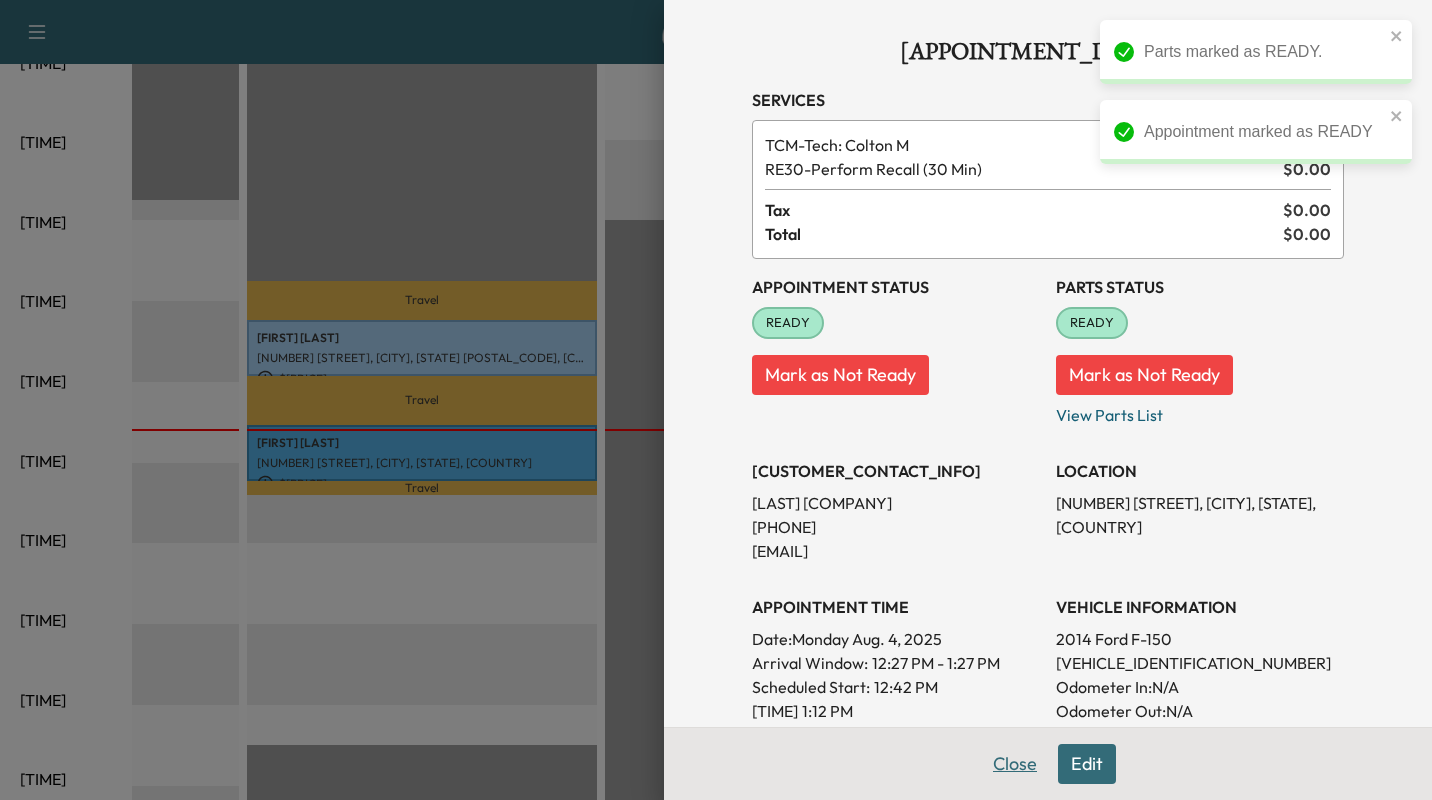 click on "Close" at bounding box center (1015, 764) 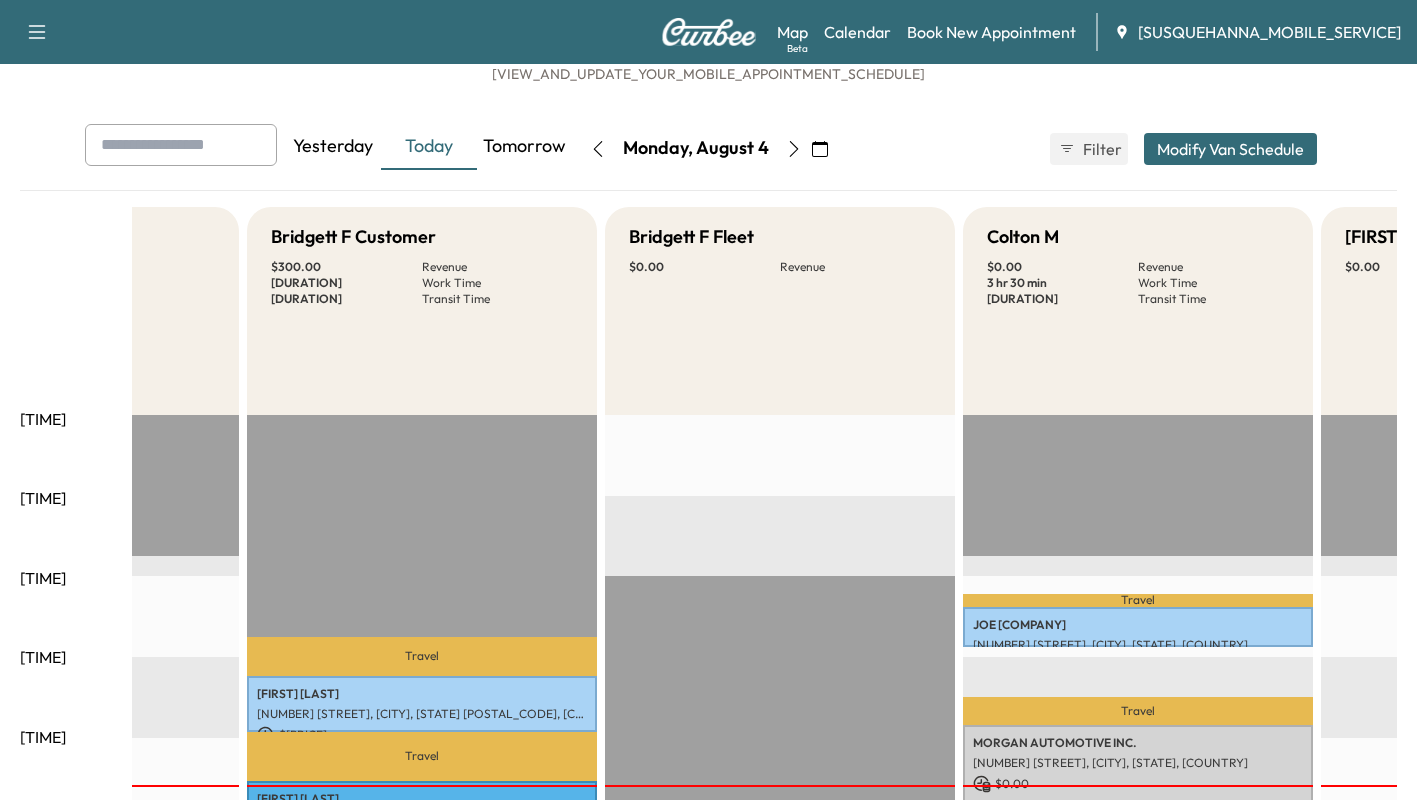 scroll, scrollTop: 0, scrollLeft: 0, axis: both 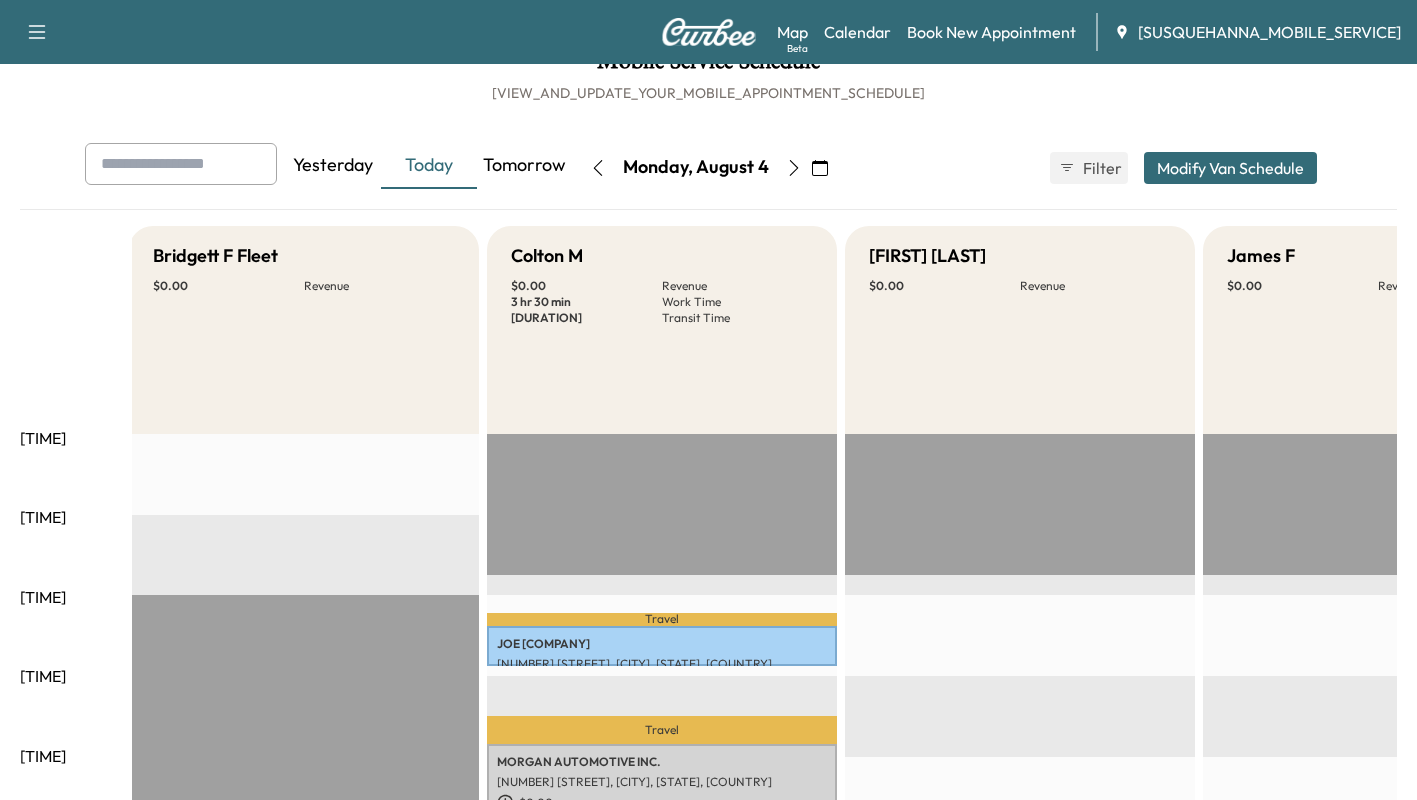click 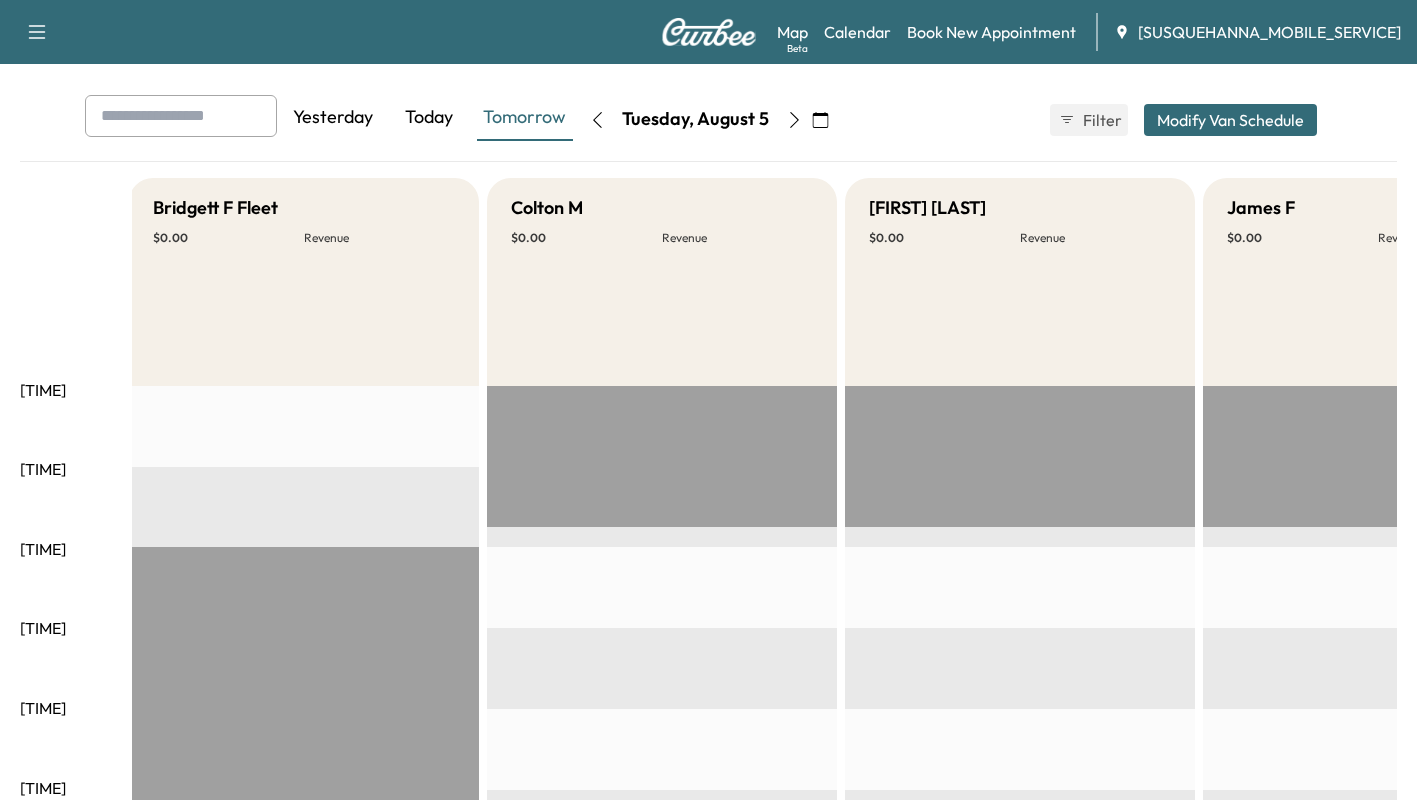scroll, scrollTop: 81, scrollLeft: 0, axis: vertical 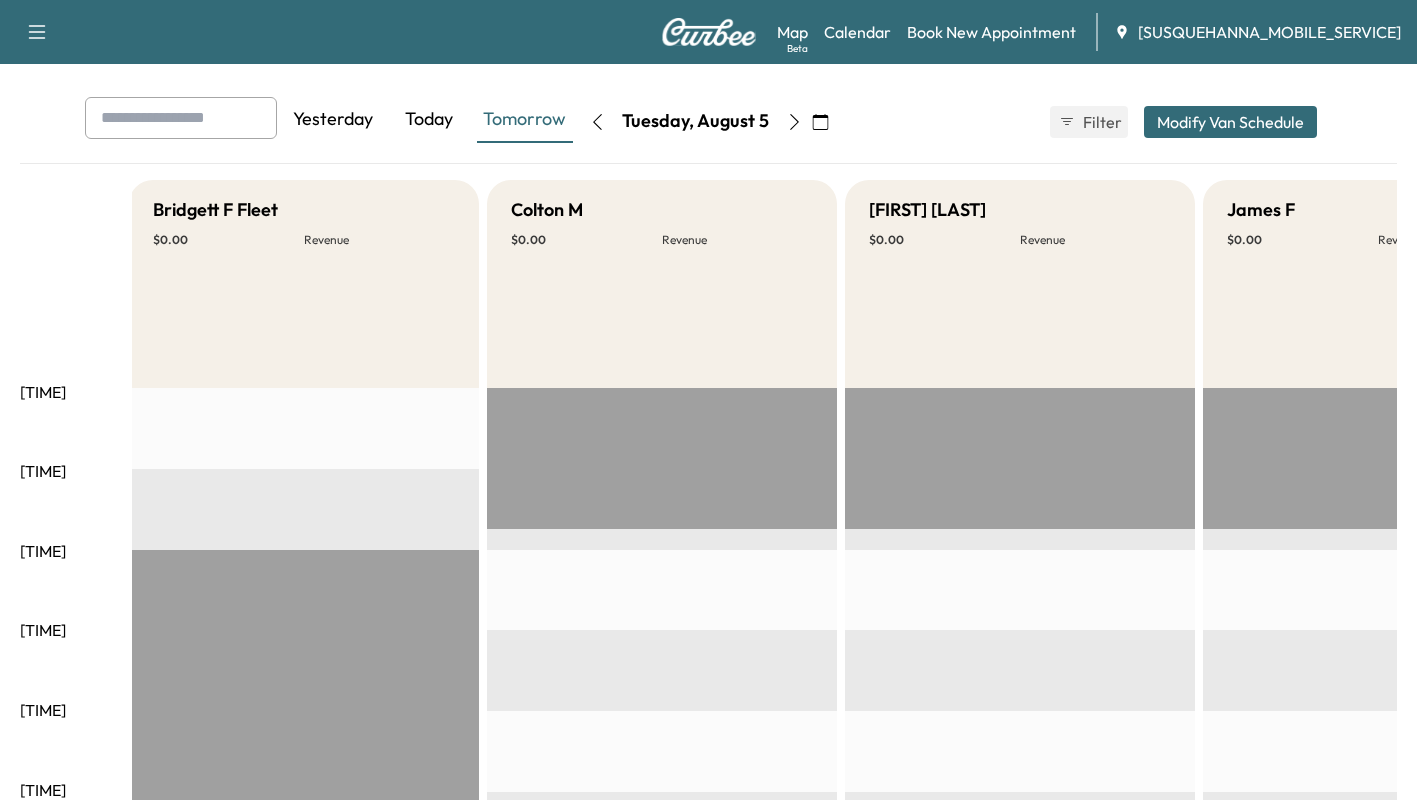 click at bounding box center [597, 122] 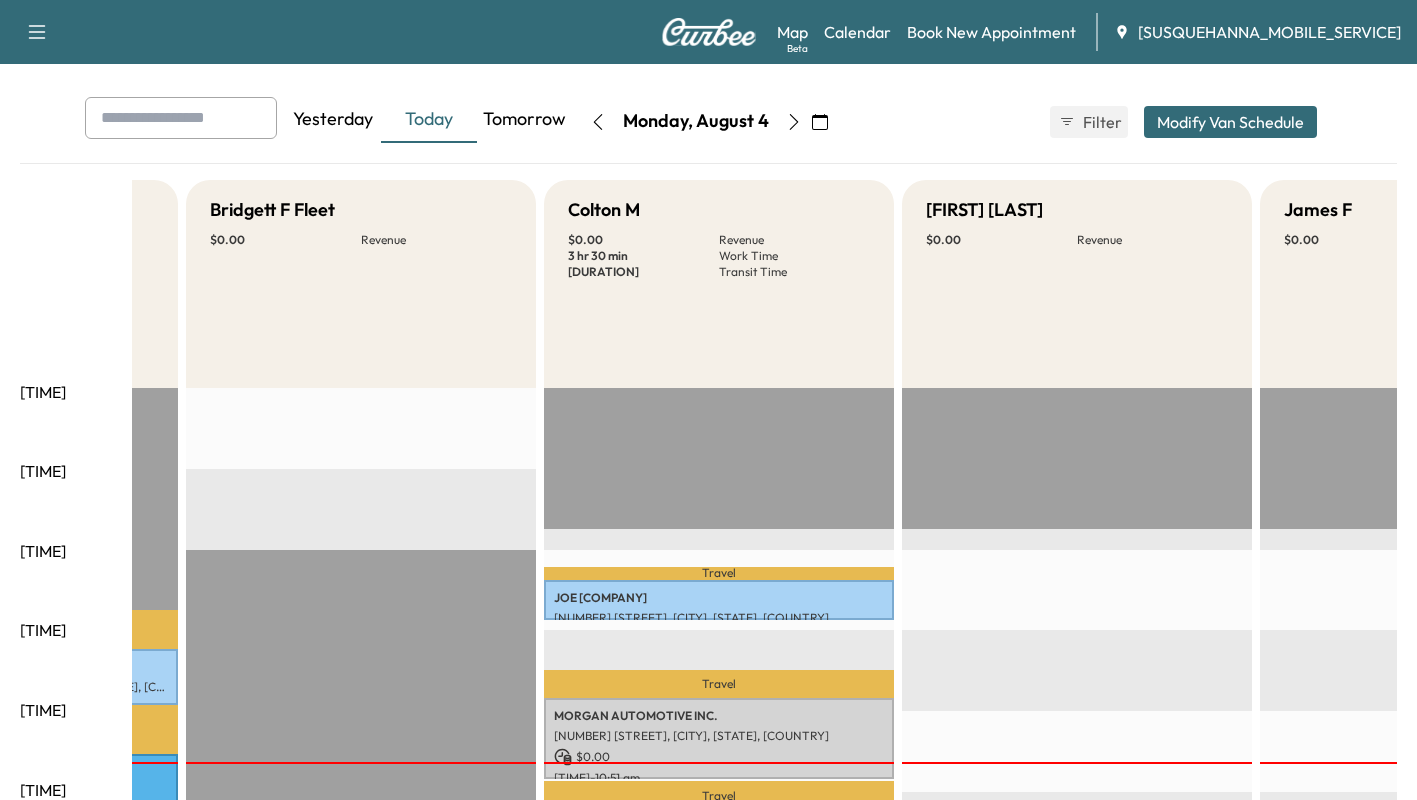 scroll, scrollTop: 0, scrollLeft: 635, axis: horizontal 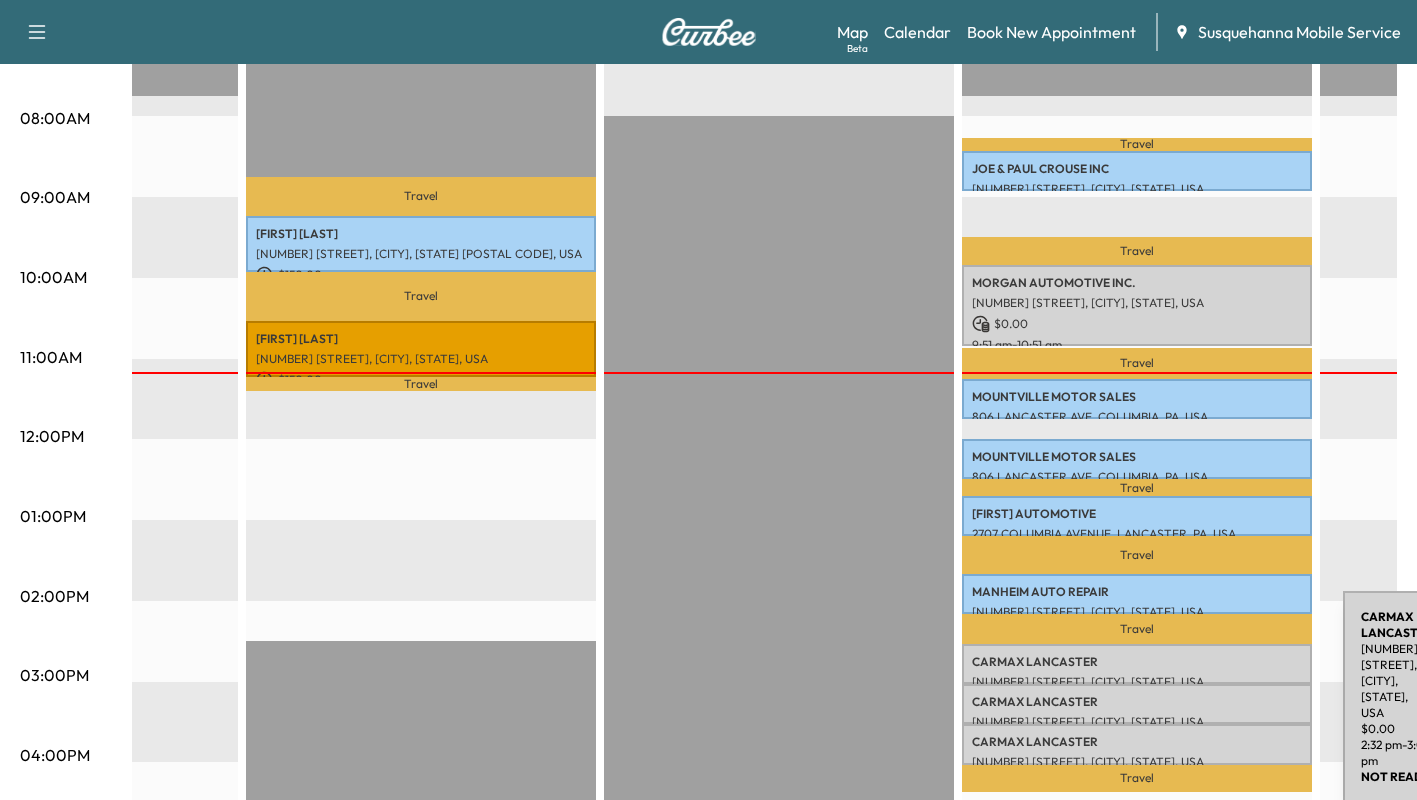 click on "CARMAX   LANCASTER" at bounding box center (1137, 662) 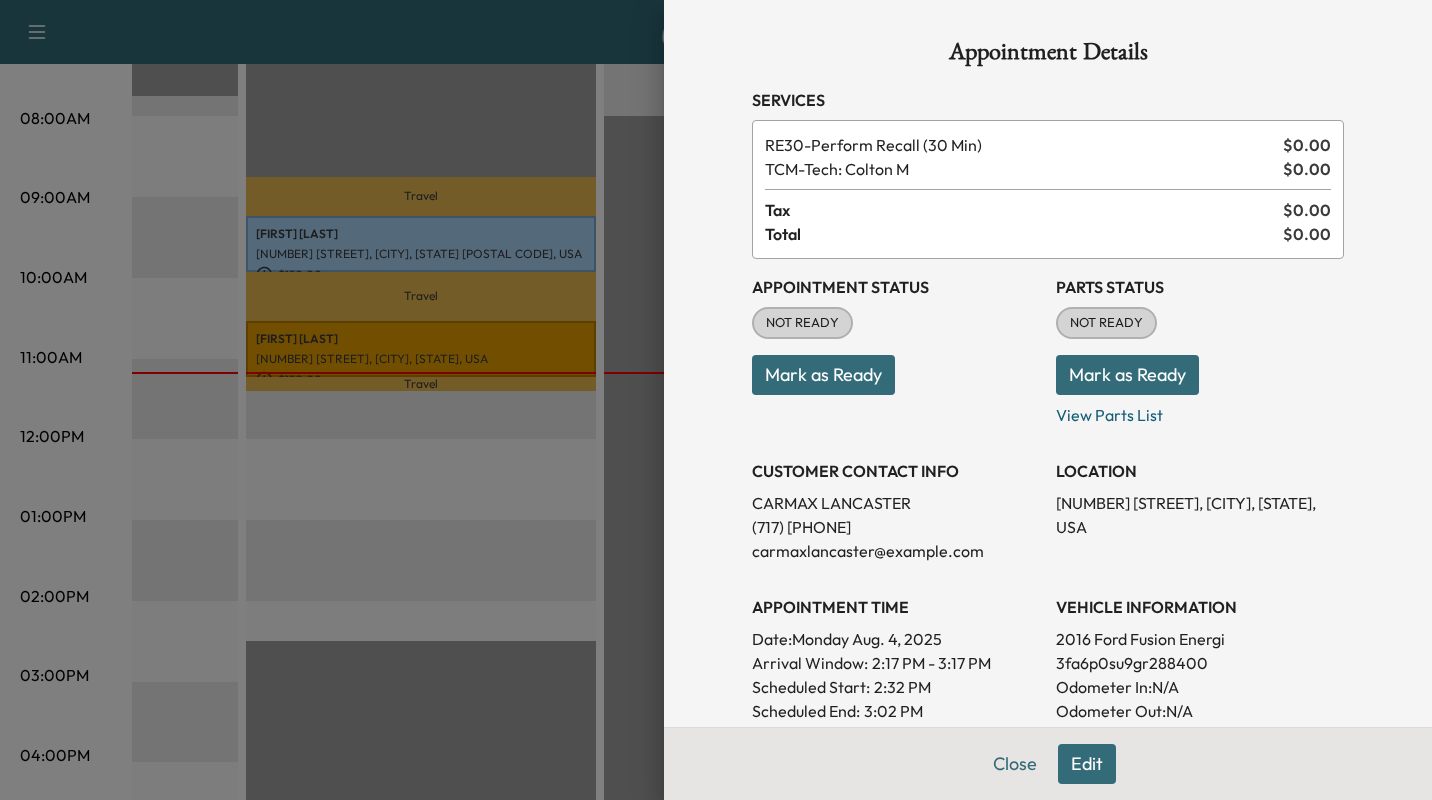 click on "Mark as Ready" at bounding box center [1127, 375] 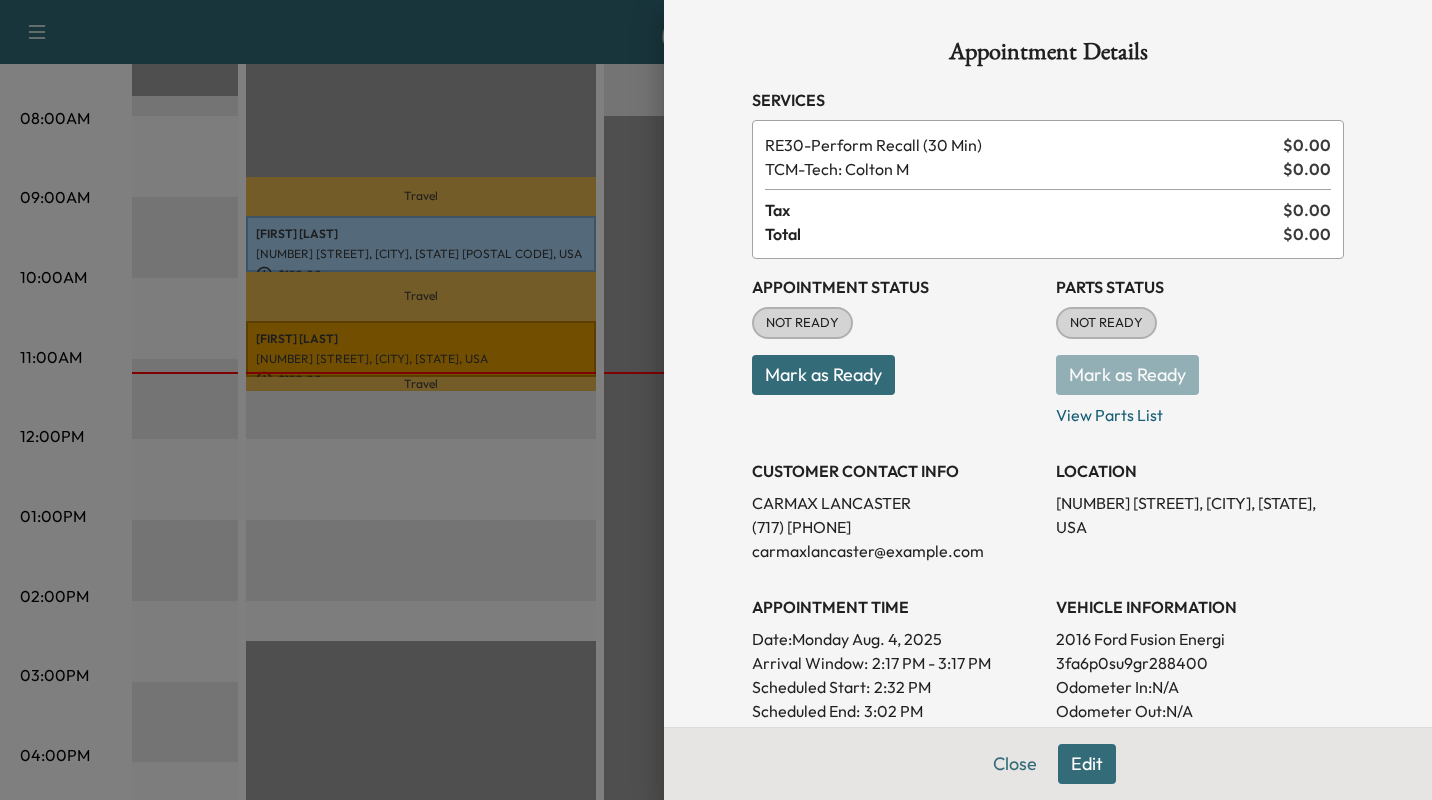click on "Mark as Ready" at bounding box center [823, 375] 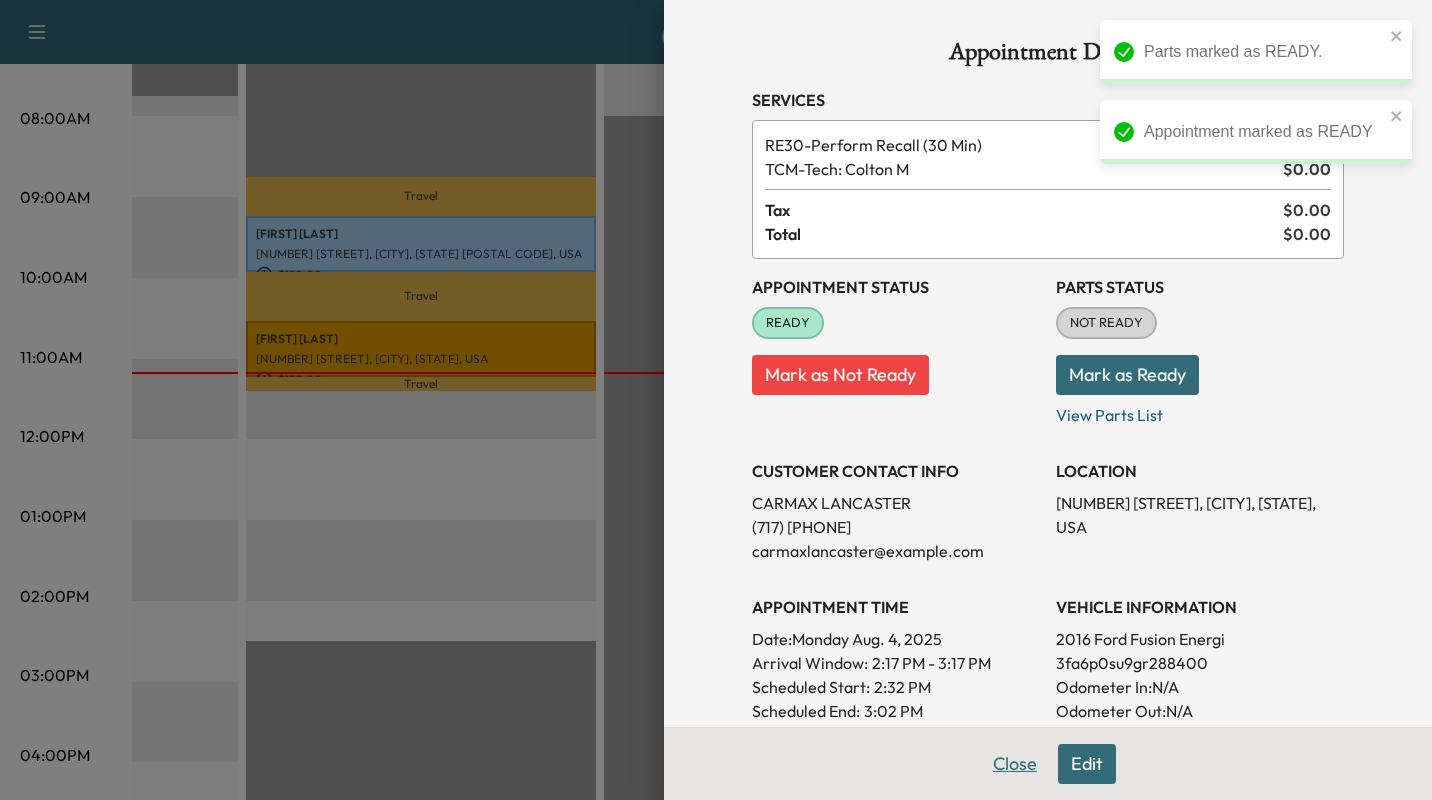 click on "Close" at bounding box center (1015, 764) 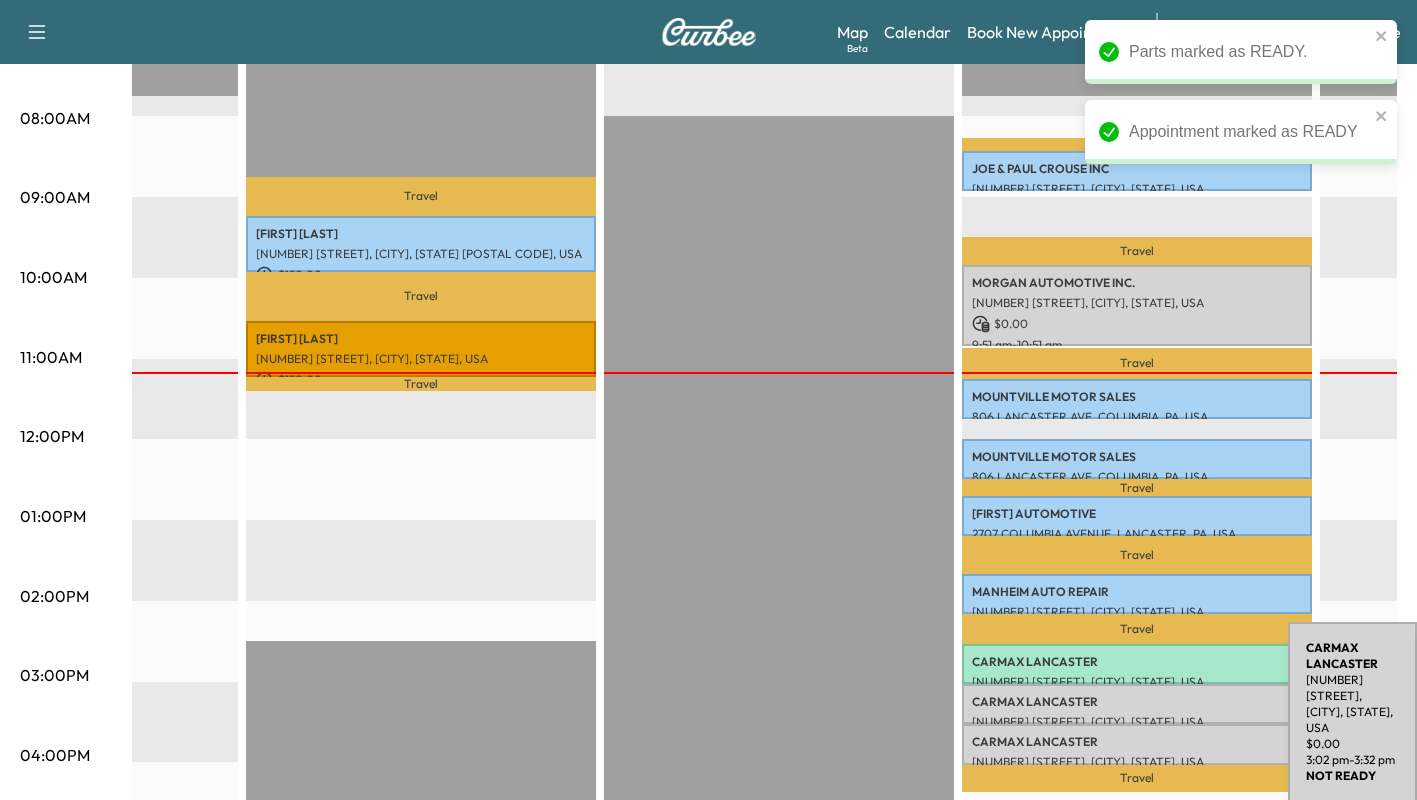 click on "CARMAX   LANCASTER" at bounding box center (1137, 702) 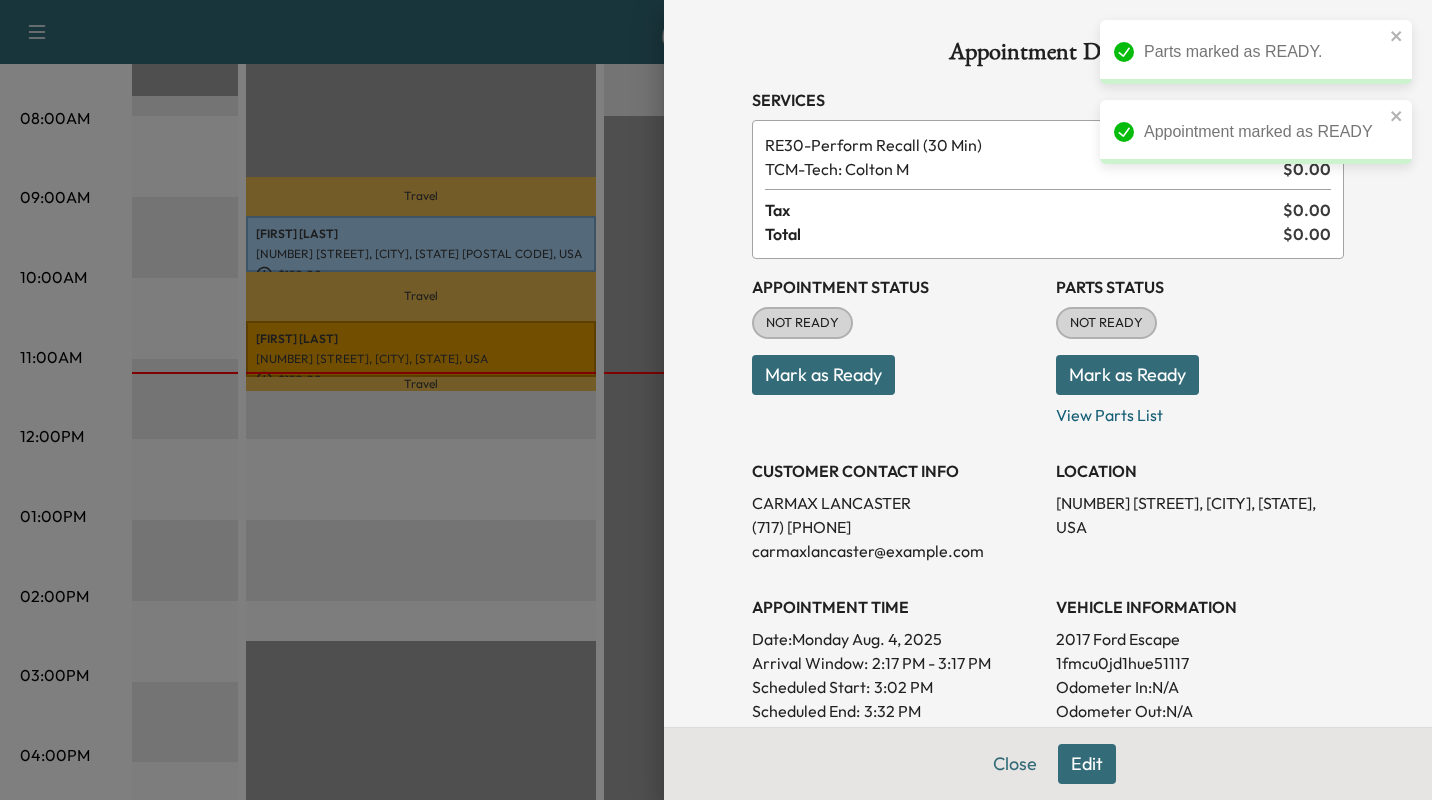 click on "Mark as Ready" at bounding box center [1127, 375] 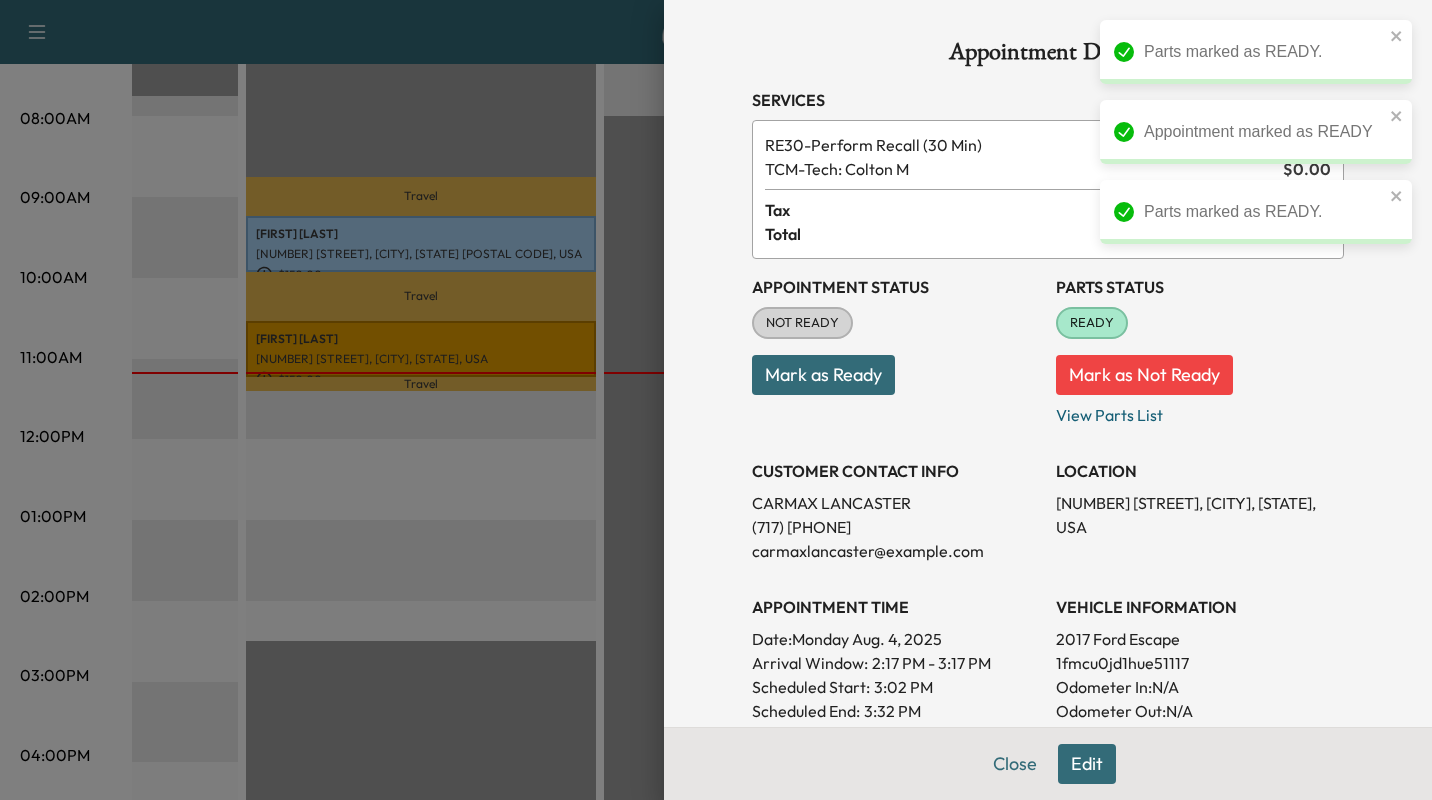 click on "Mark as Ready" at bounding box center [823, 375] 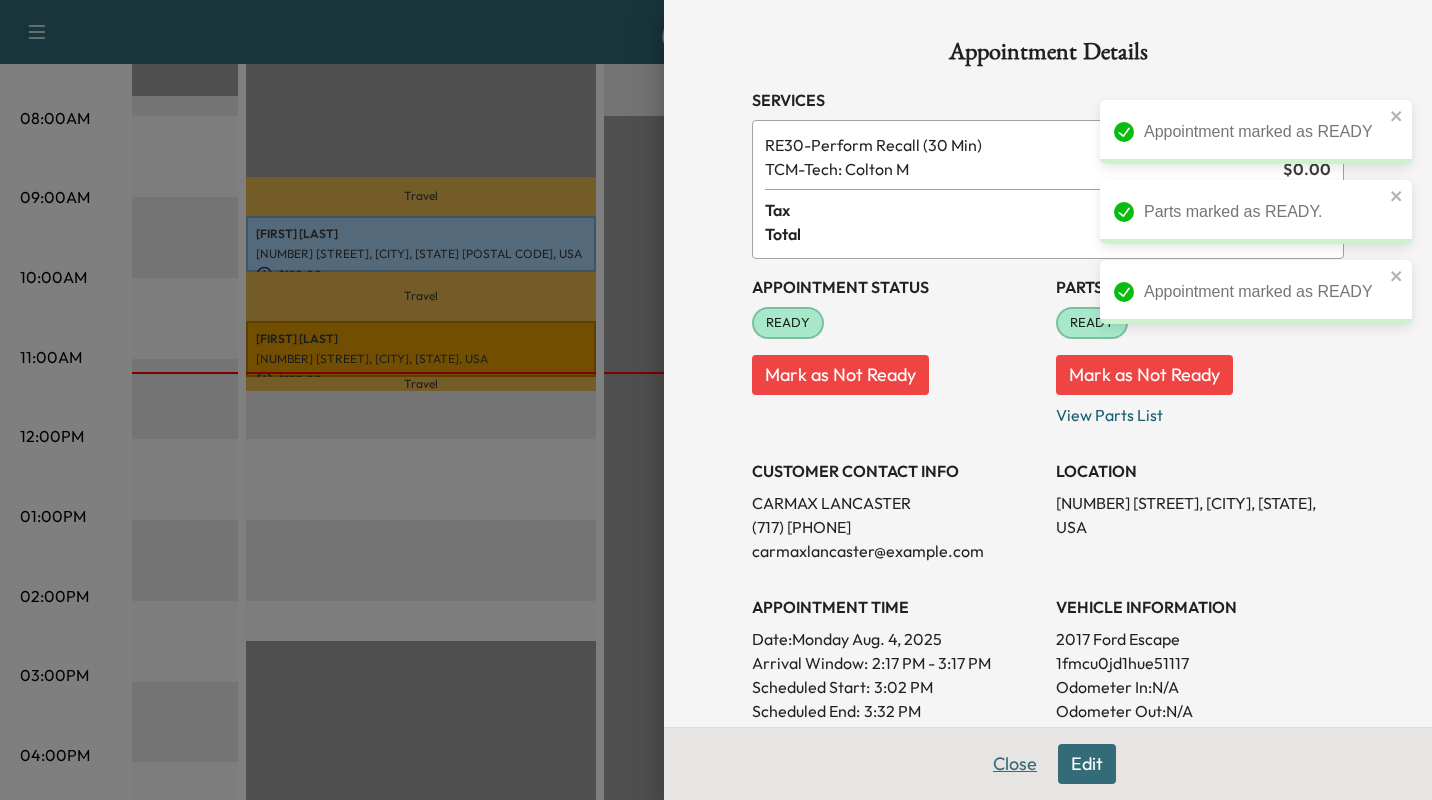 click on "Close" at bounding box center [1015, 764] 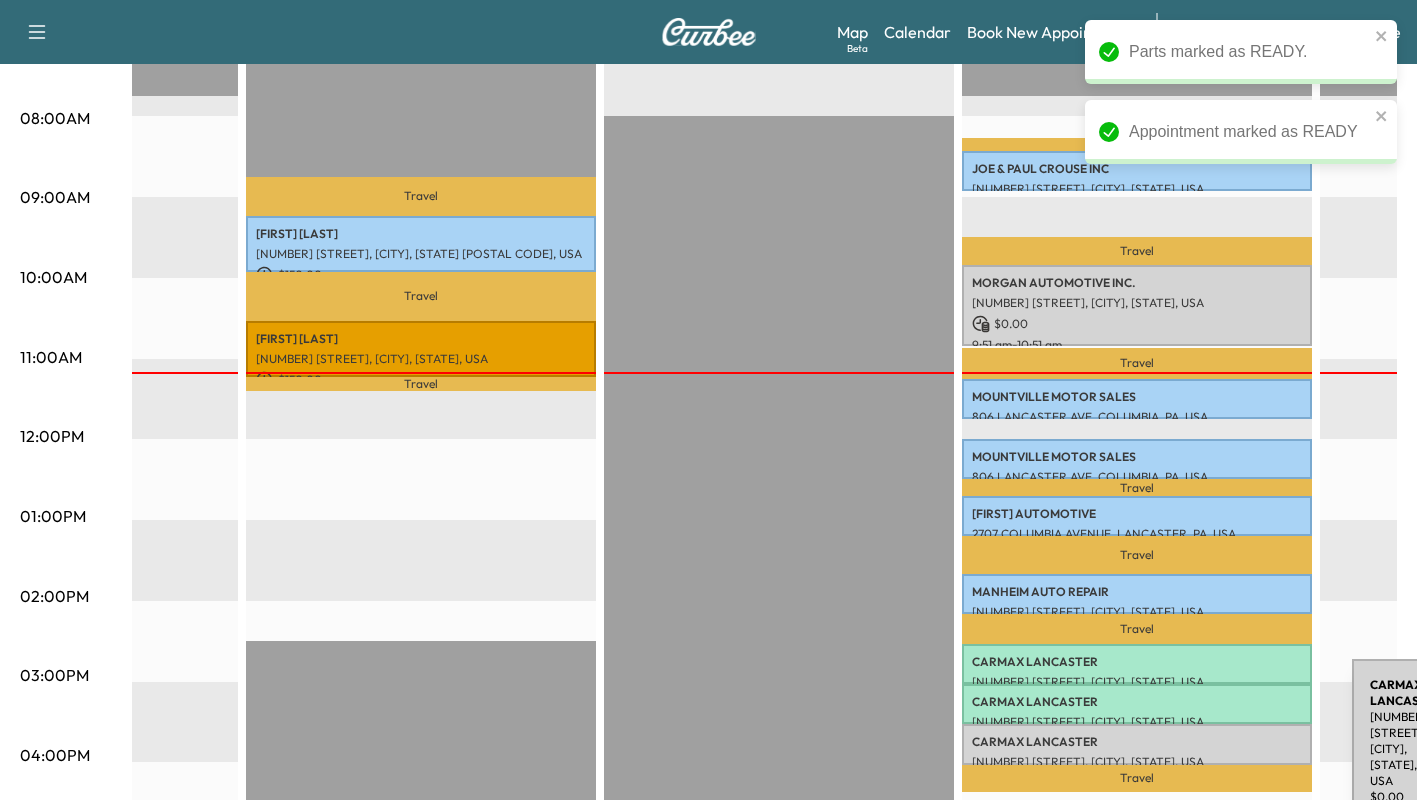 click on "CARMAX   LANCASTER" at bounding box center [1137, 742] 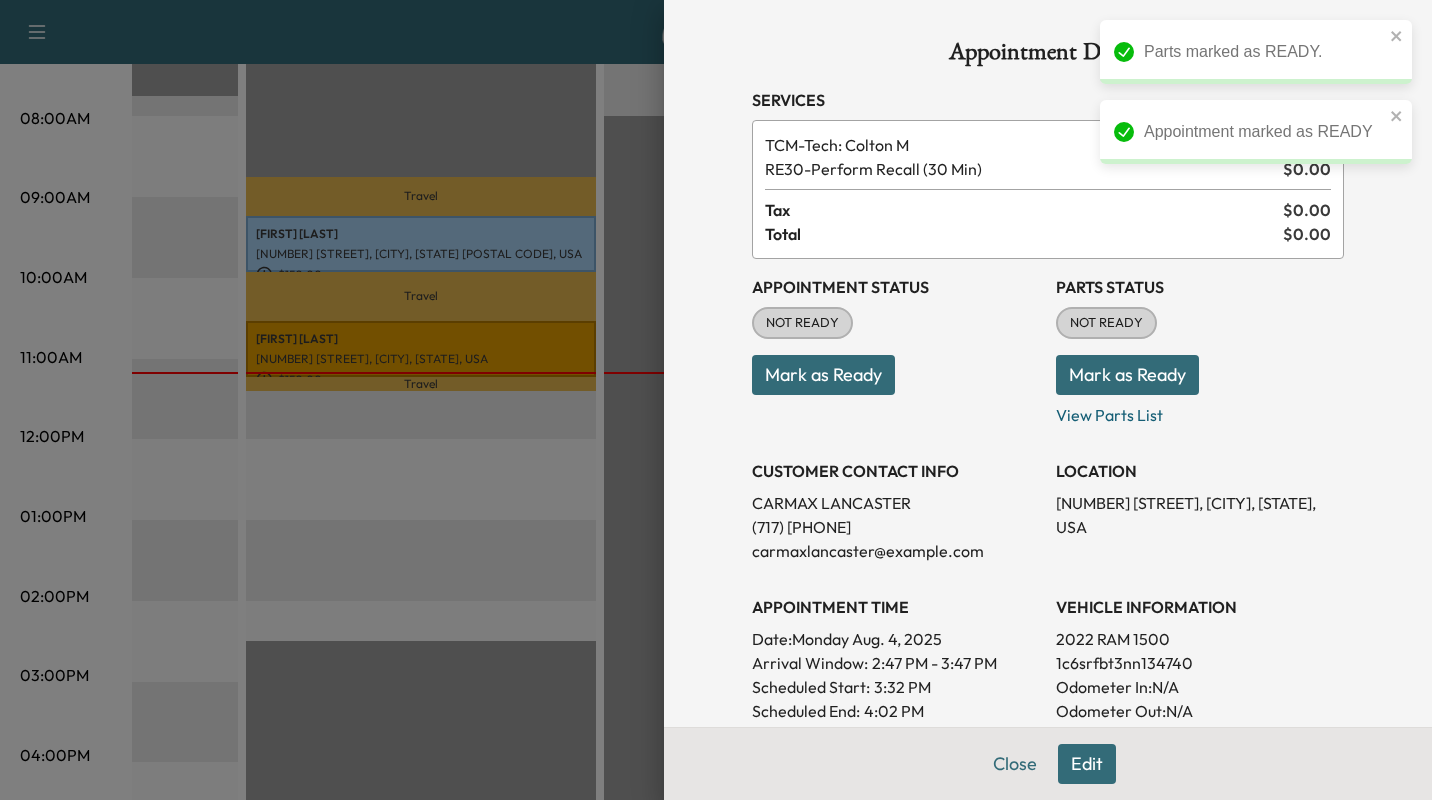click on "Mark as Ready" at bounding box center (1127, 375) 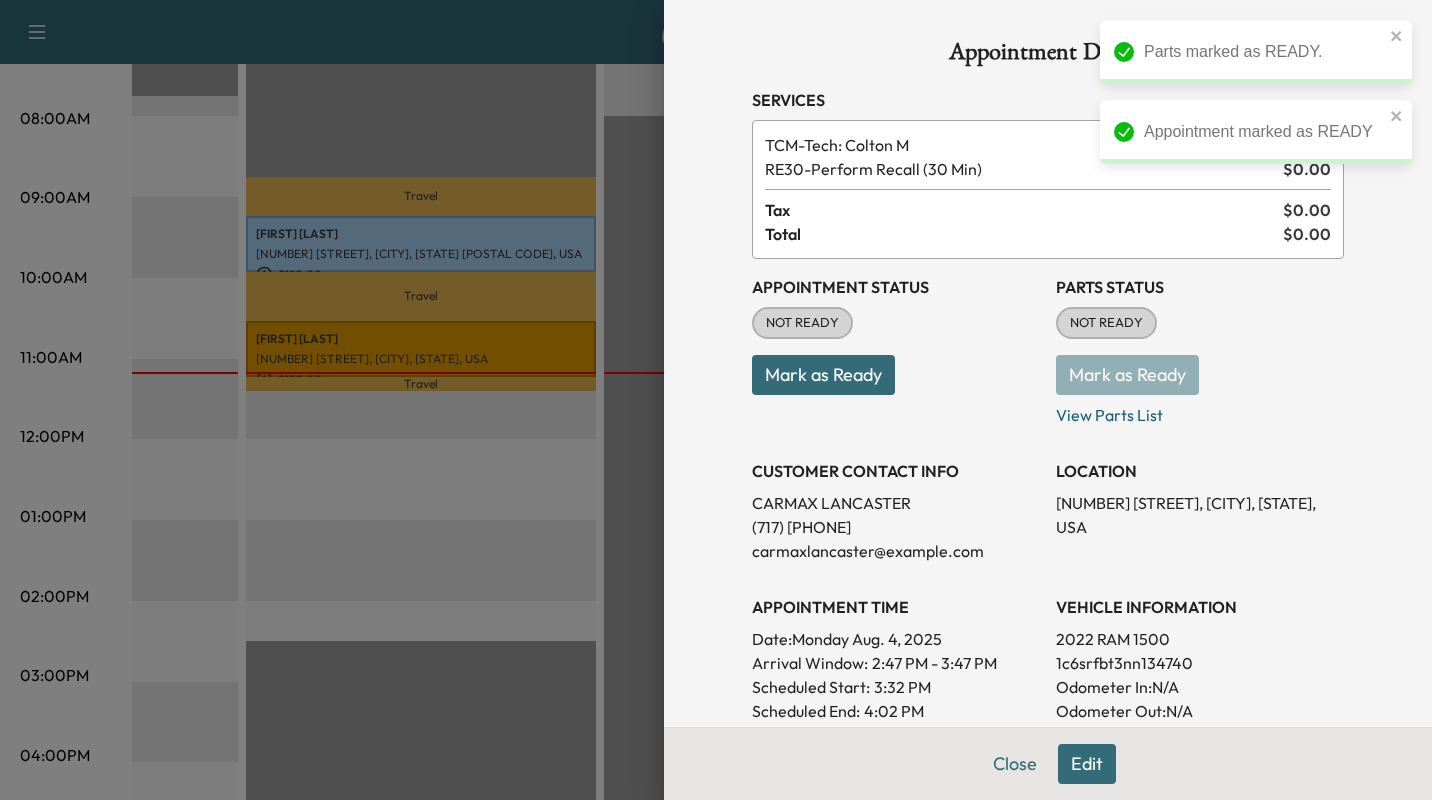 click on "Mark as Ready" at bounding box center (823, 375) 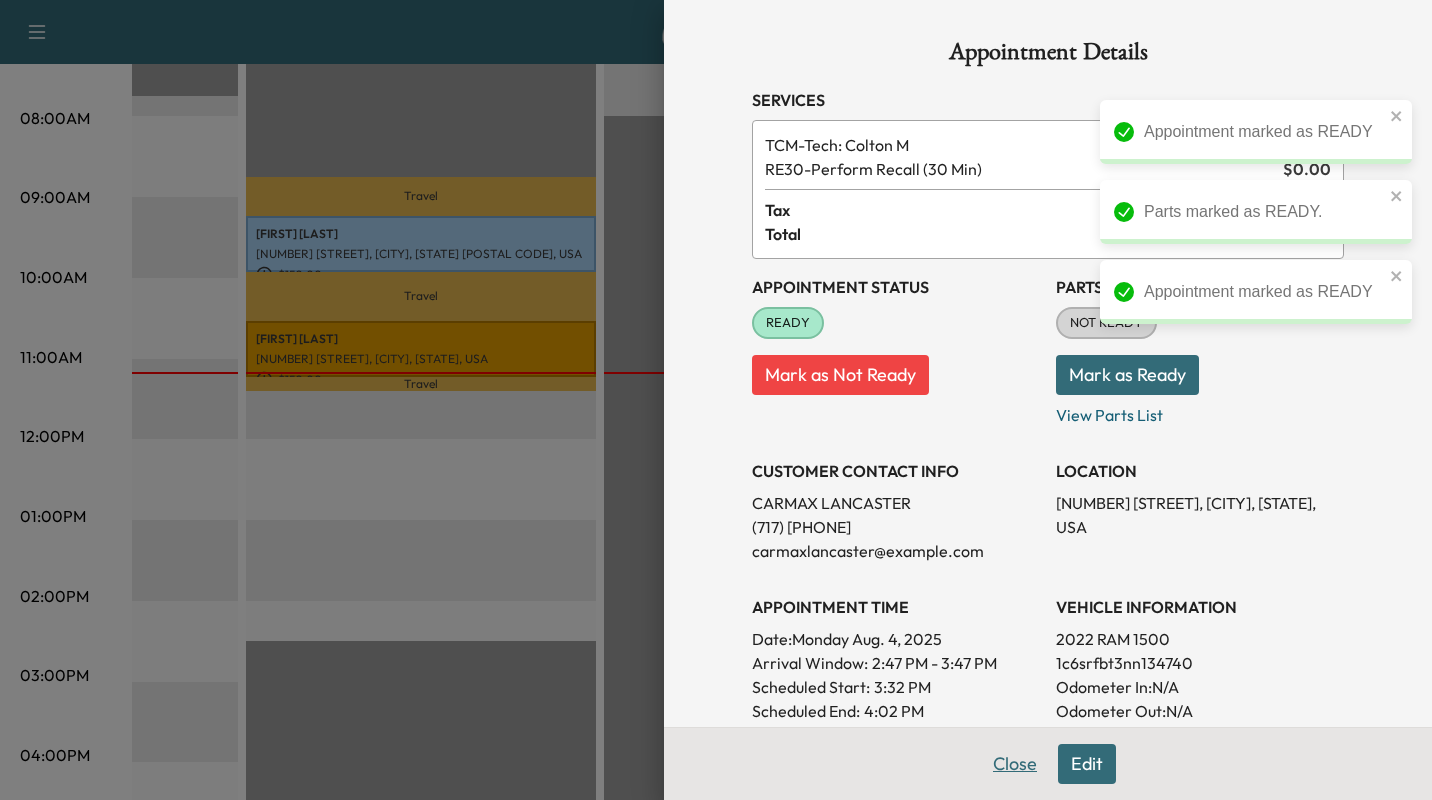 click on "Close" at bounding box center (1015, 764) 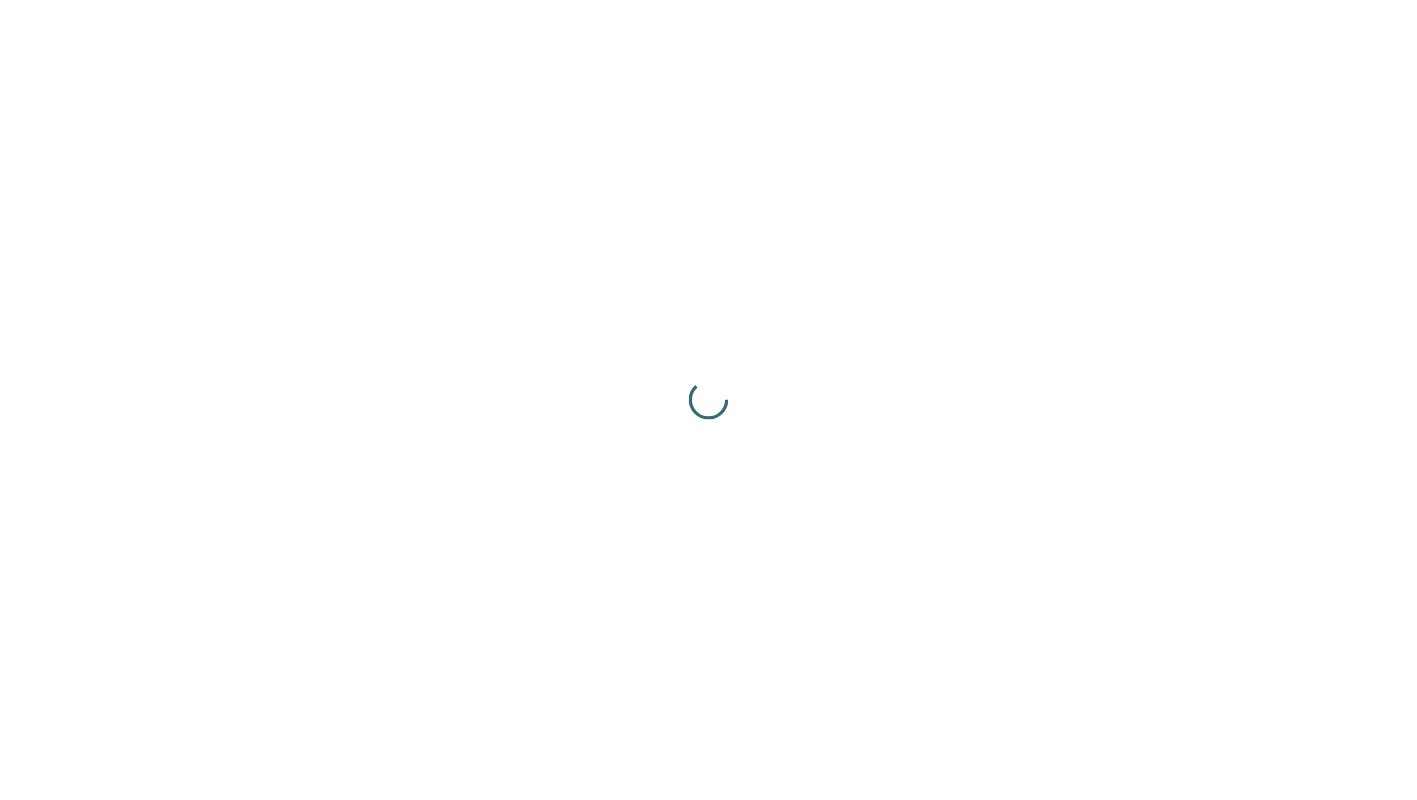 scroll, scrollTop: 0, scrollLeft: 0, axis: both 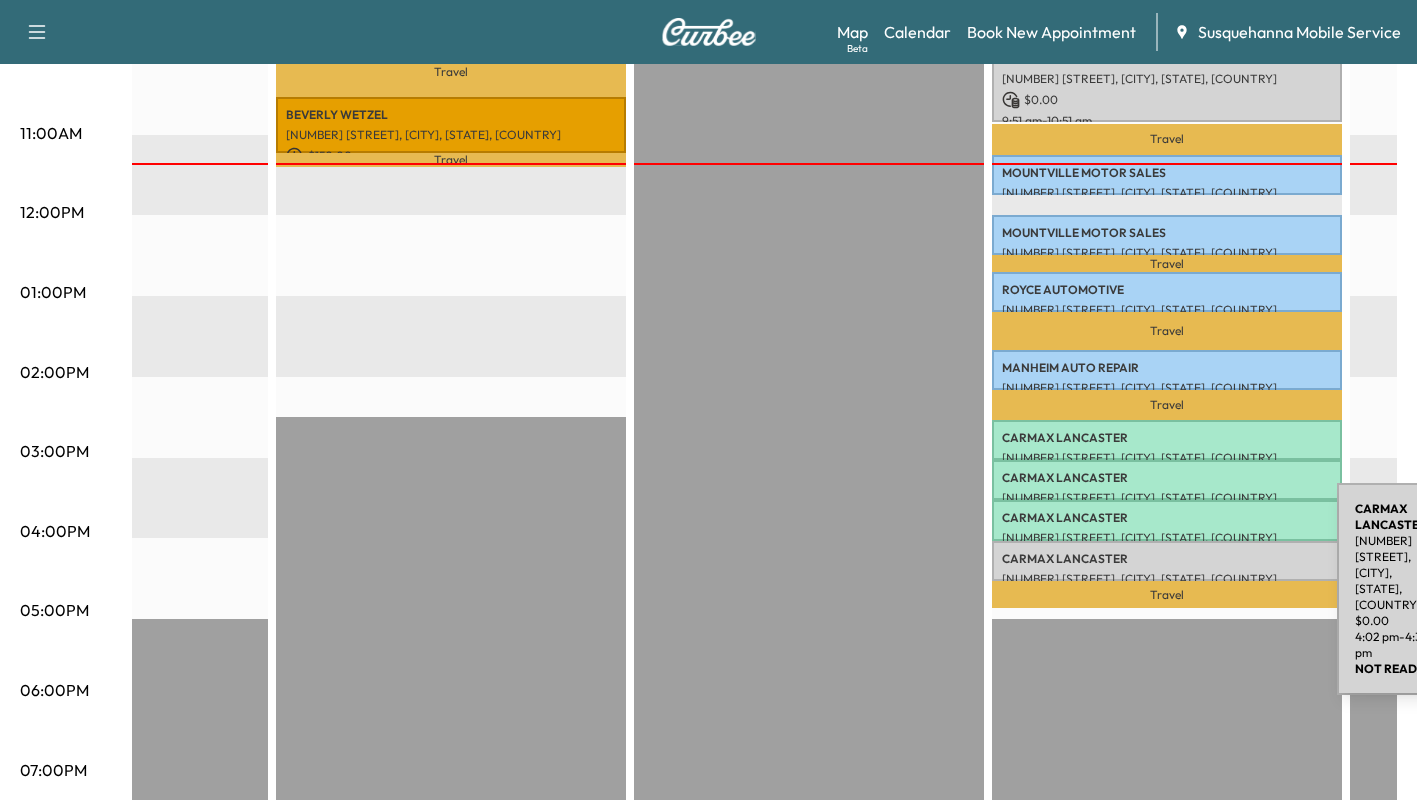 click on "CARMAX   LANCASTER" at bounding box center [1167, 559] 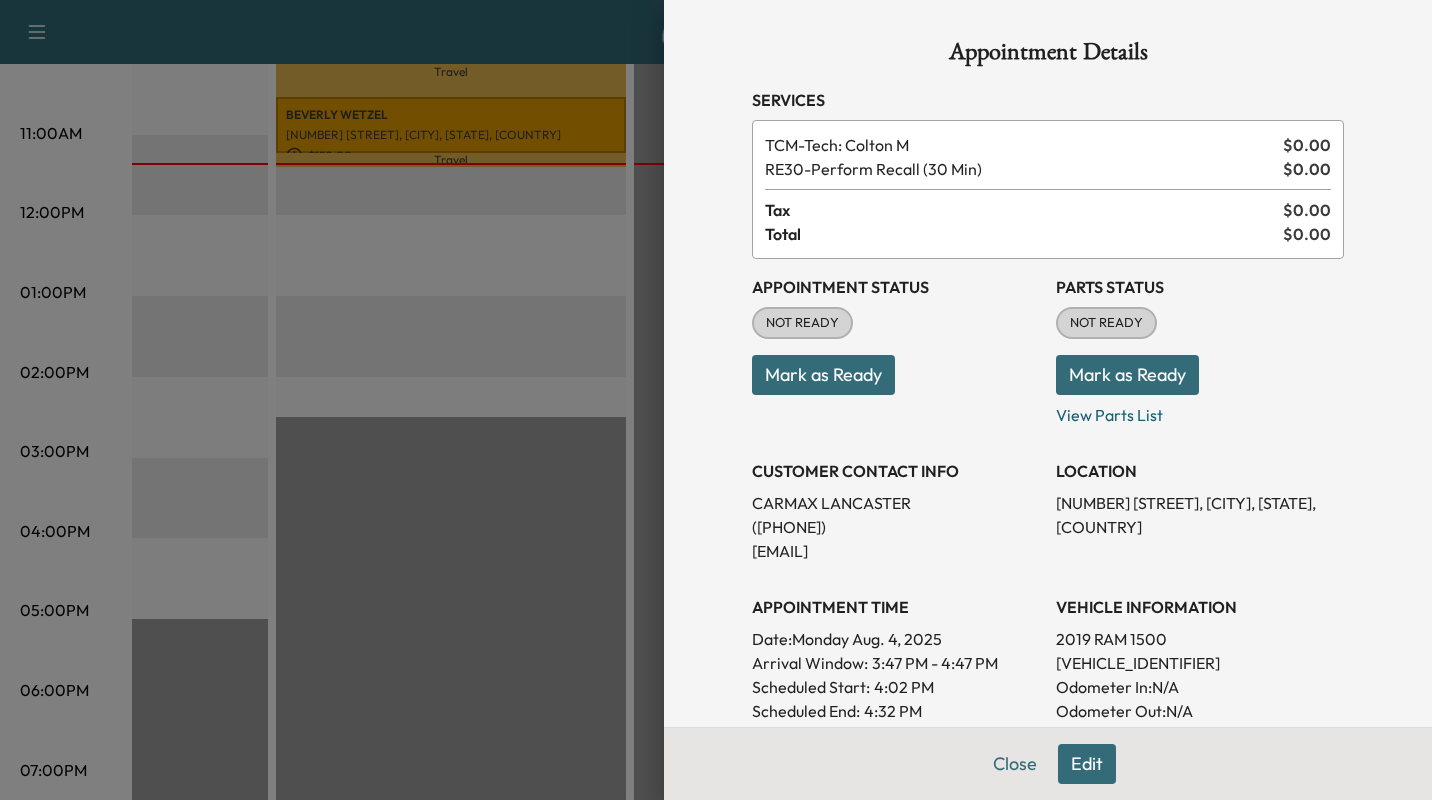 click on "Mark as Ready" at bounding box center (1127, 375) 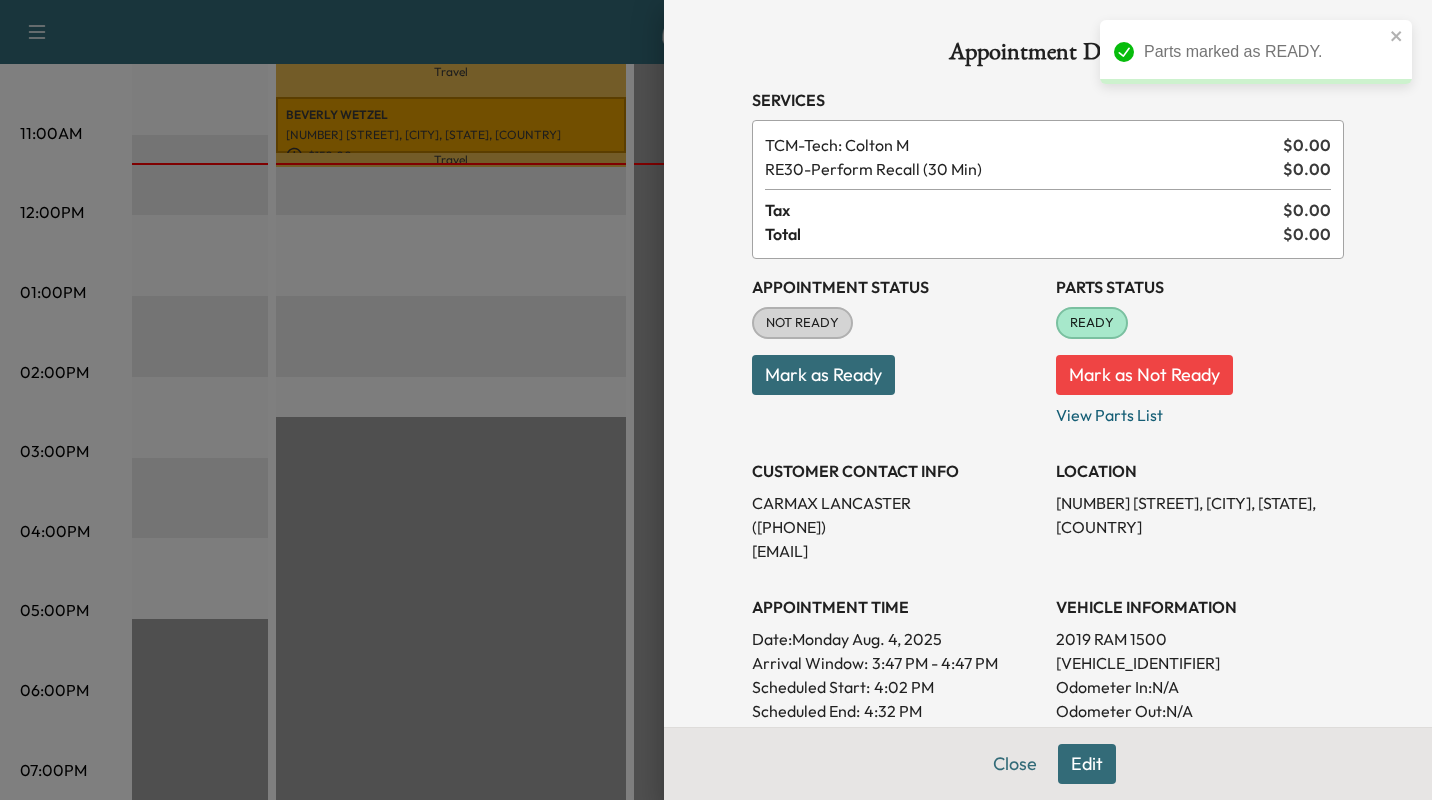 click on "Mark as Ready" at bounding box center [823, 375] 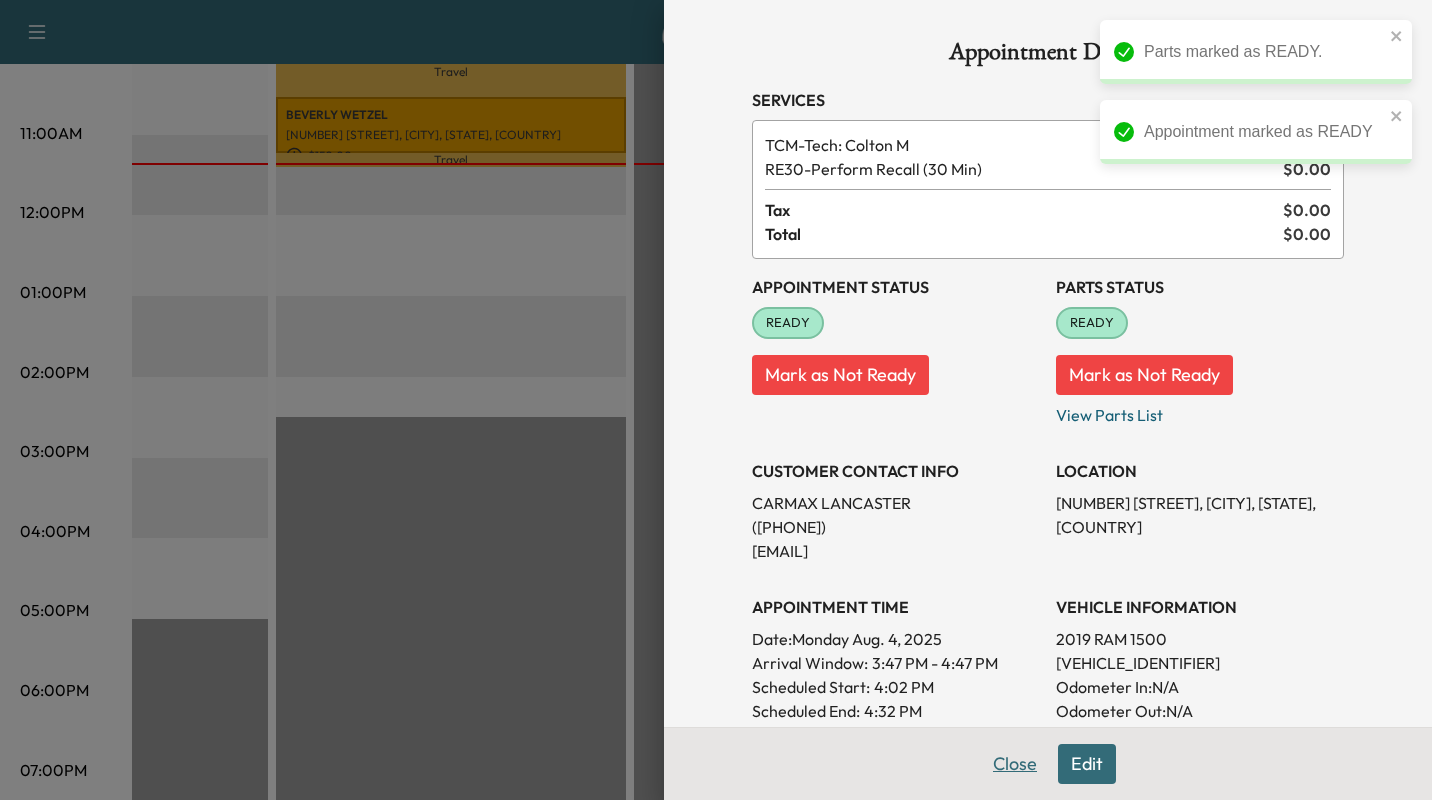 click on "Close" at bounding box center (1015, 764) 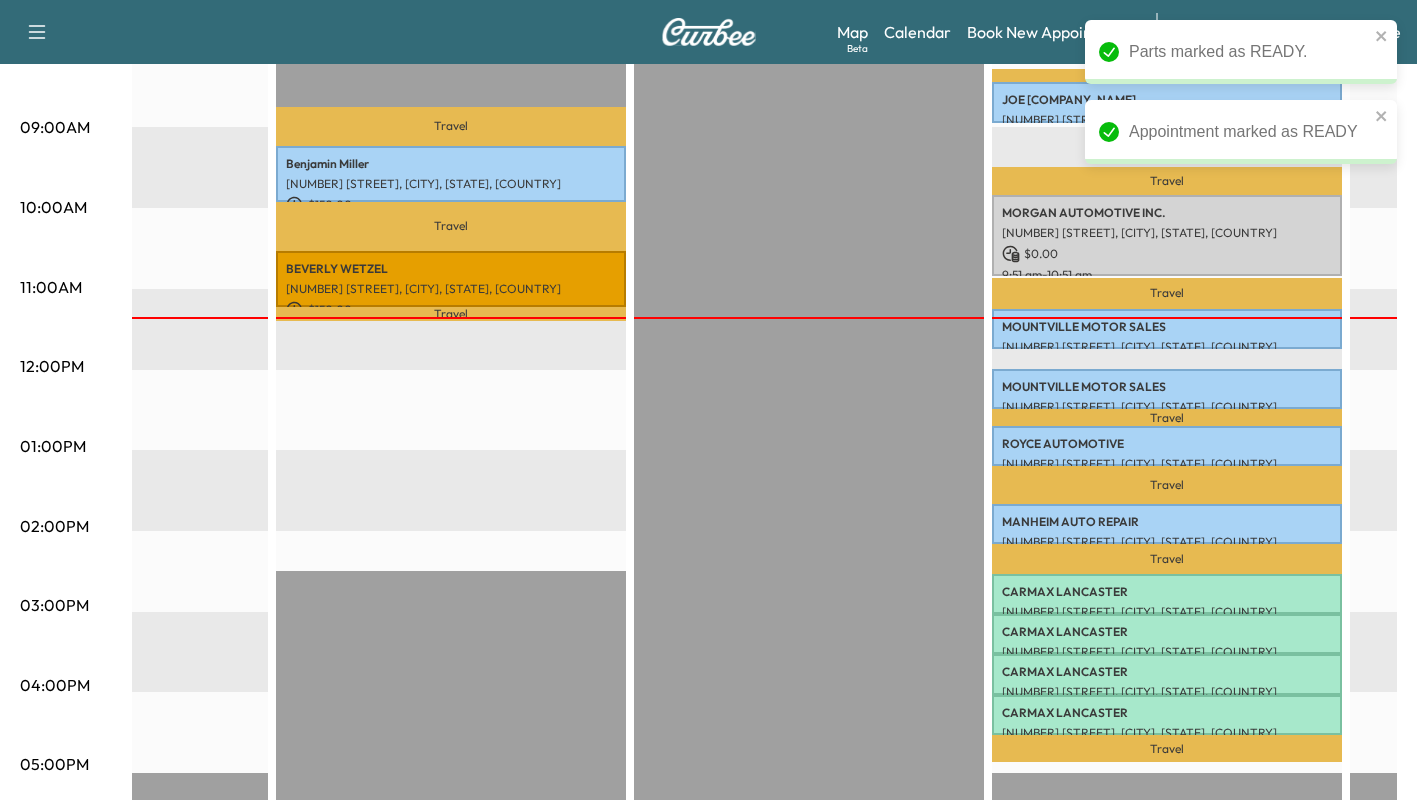 scroll, scrollTop: 586, scrollLeft: 0, axis: vertical 